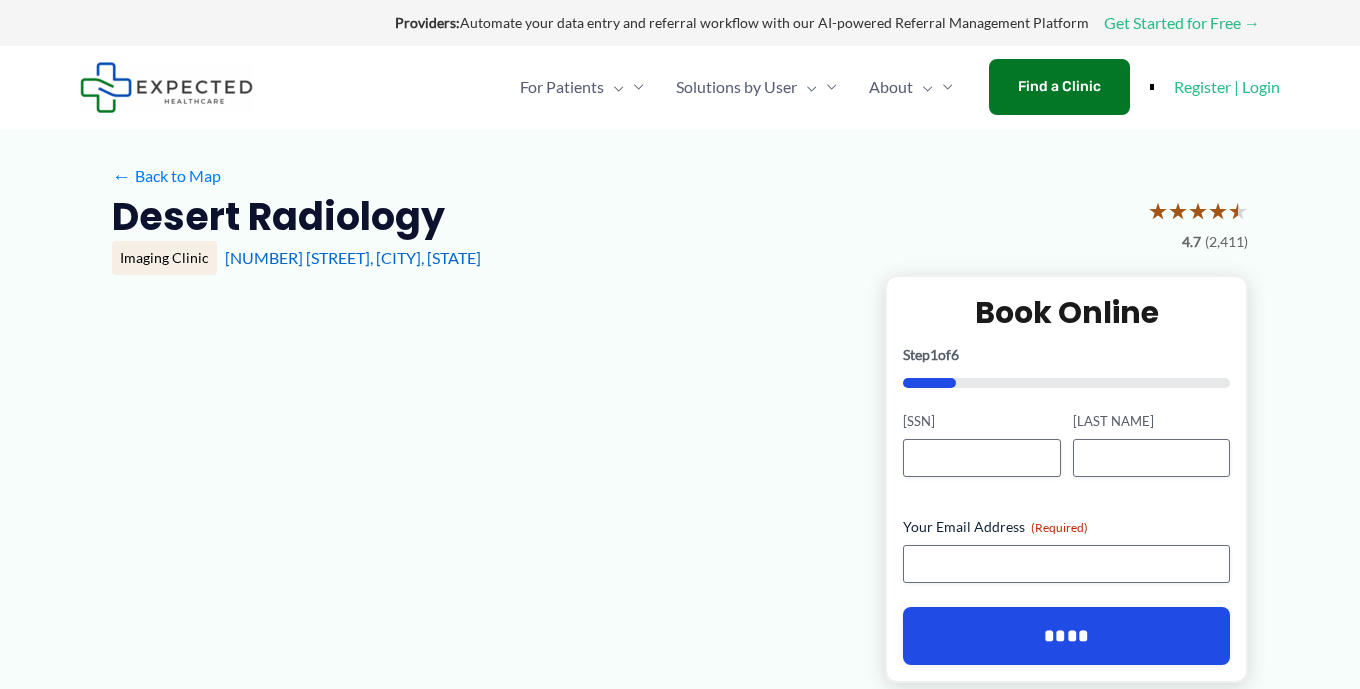 scroll, scrollTop: 0, scrollLeft: 0, axis: both 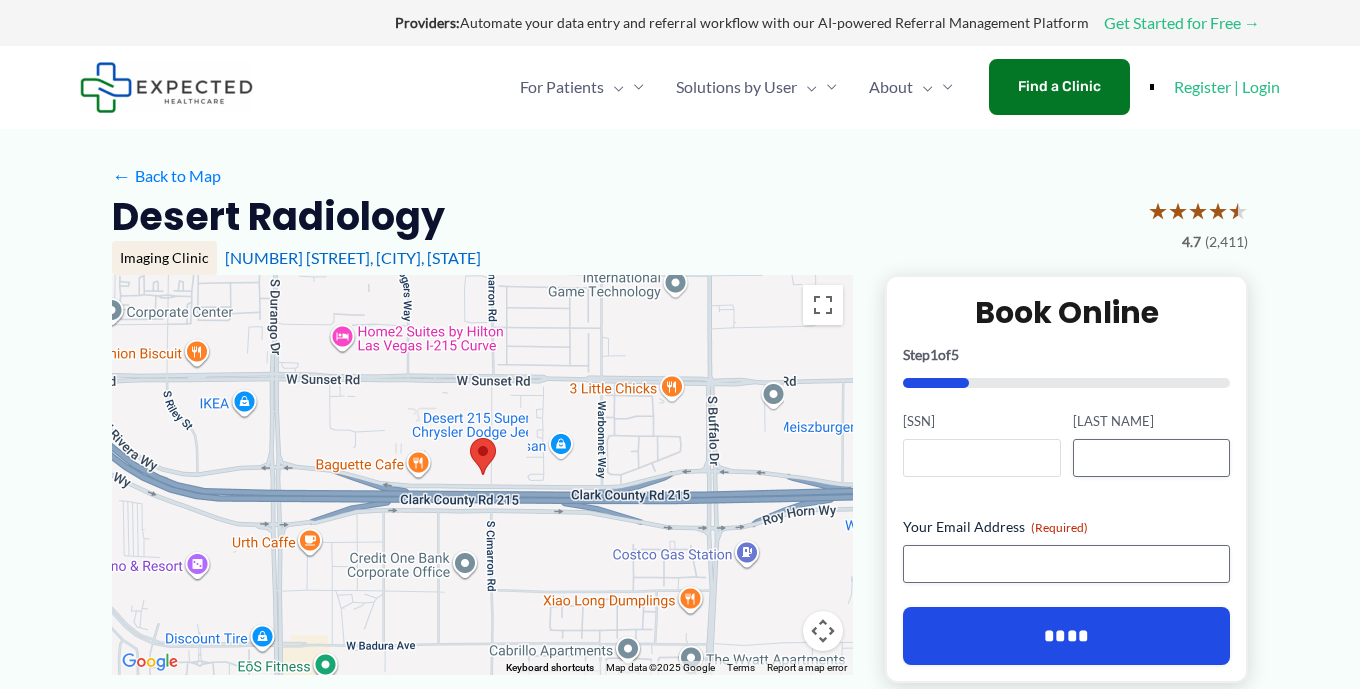 click on "[SSN]" at bounding box center (981, 458) 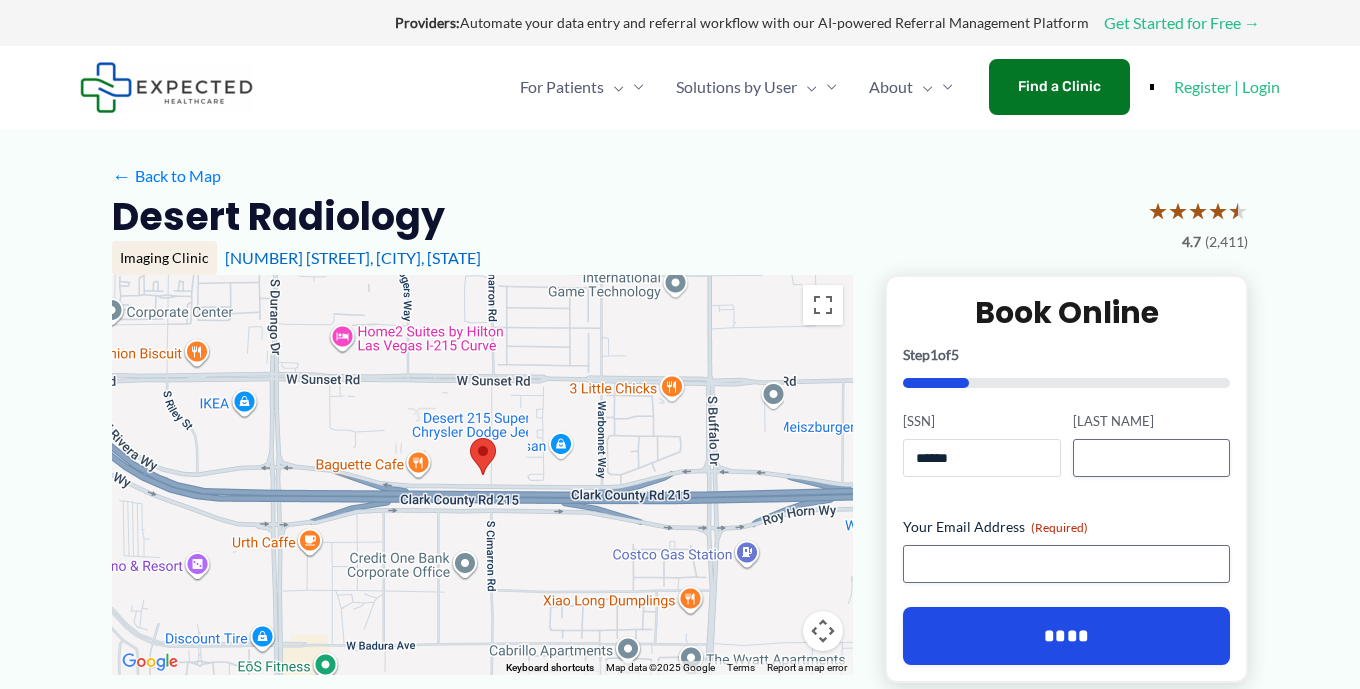 type on "******" 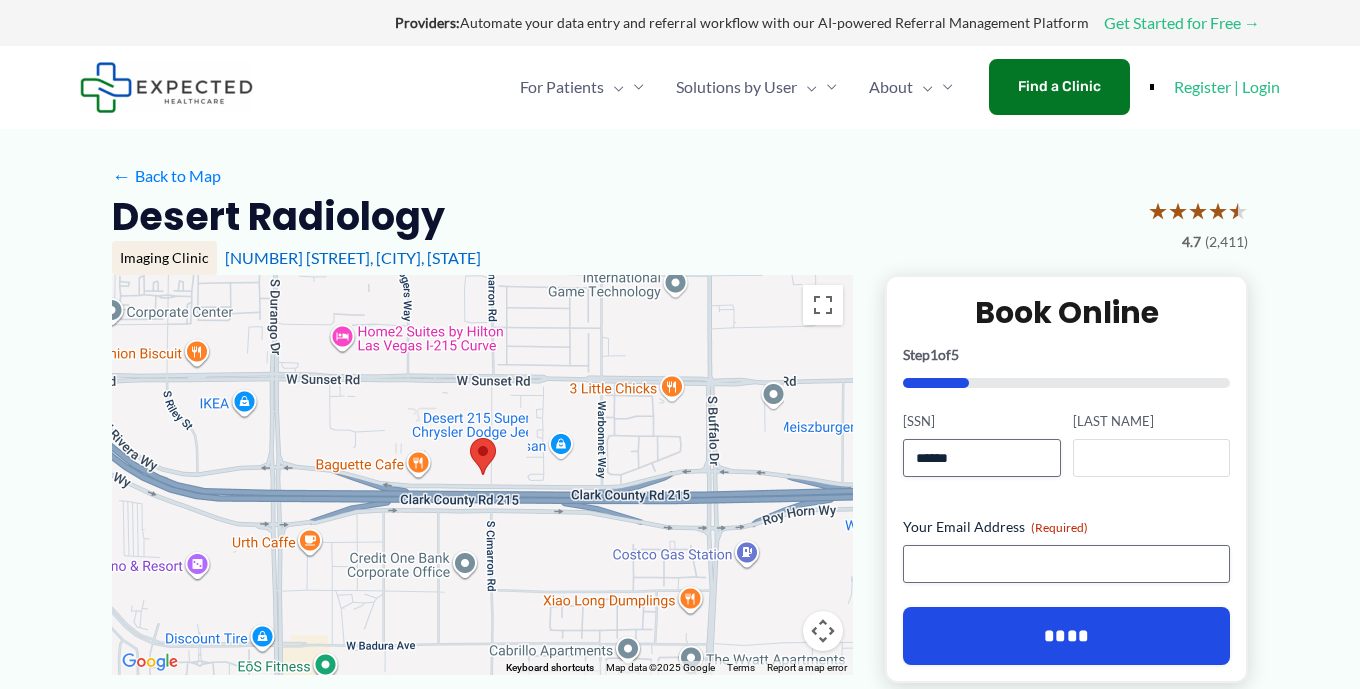 click on "[LAST NAME]" at bounding box center [1151, 458] 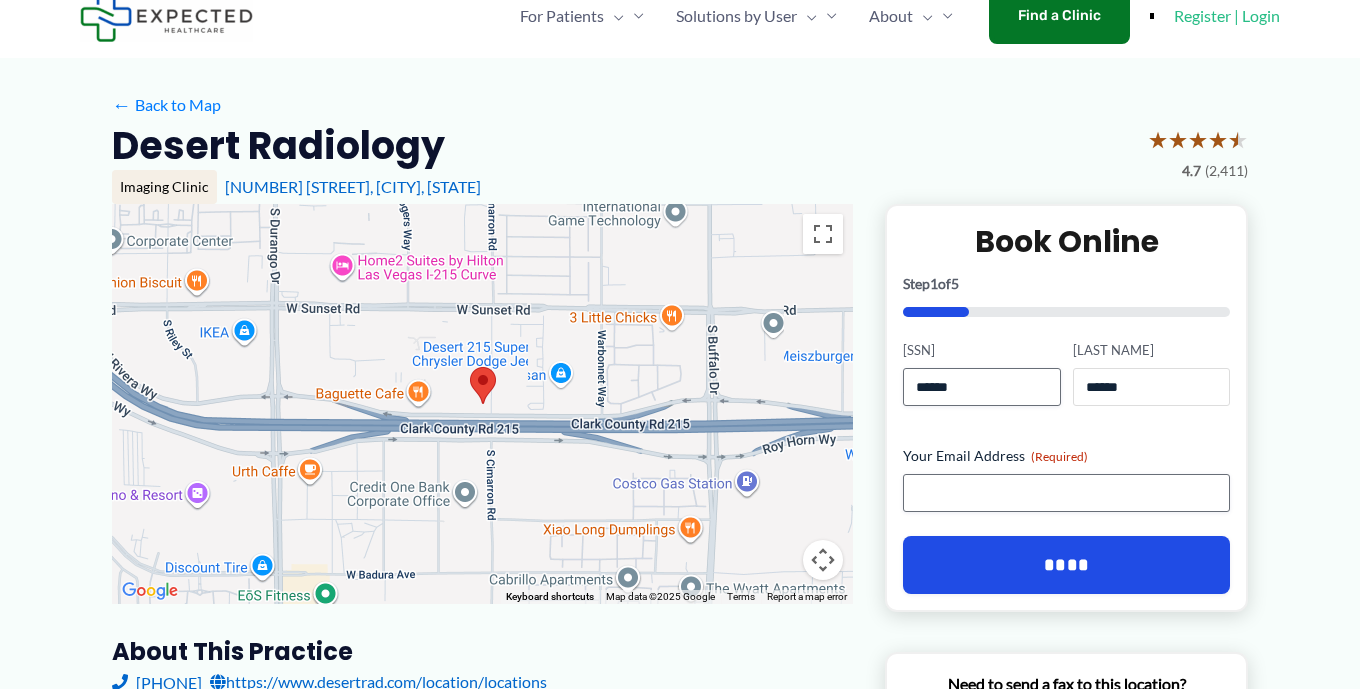 scroll, scrollTop: 77, scrollLeft: 0, axis: vertical 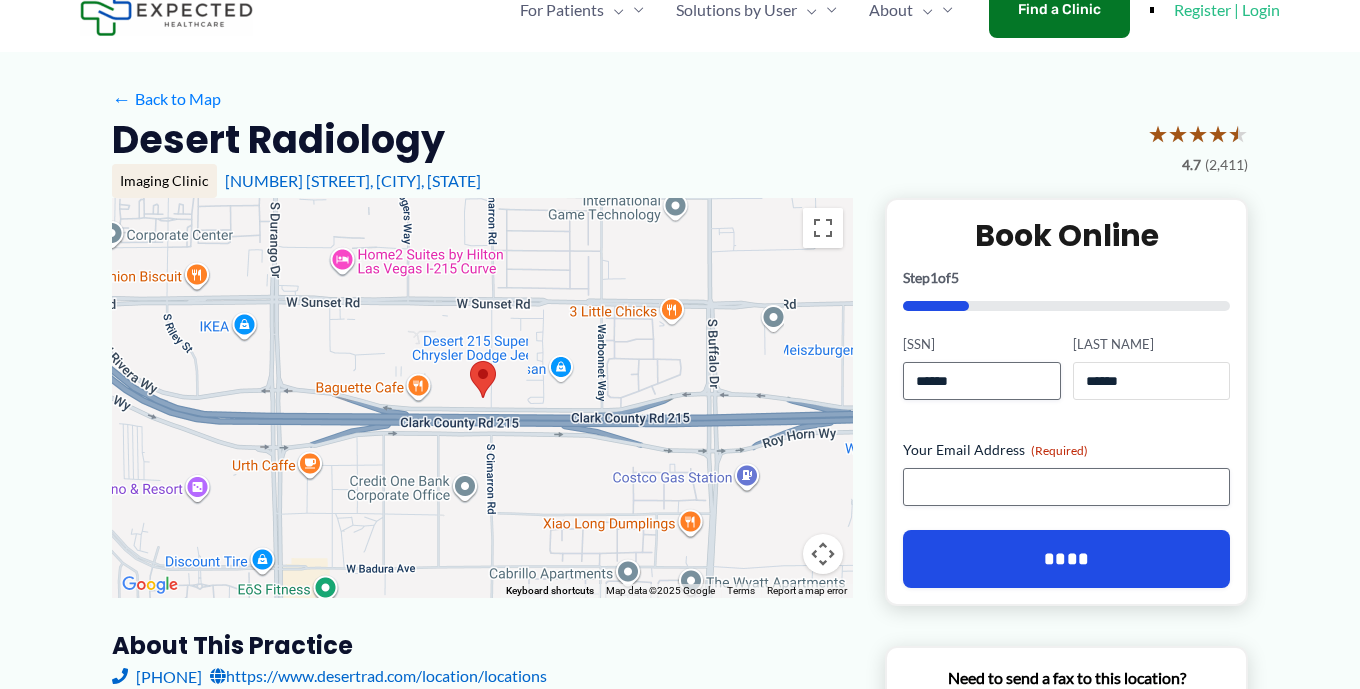 type on "******" 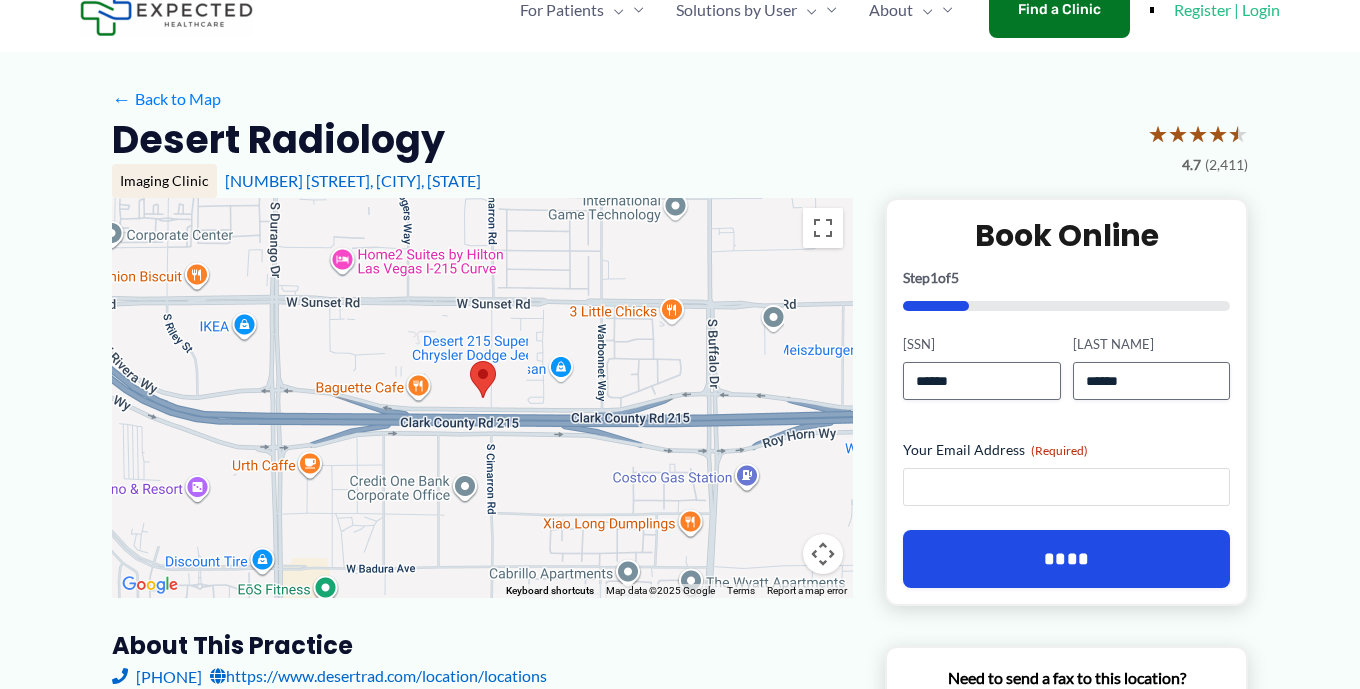 click on "Your [EMAIL] ([REQUIRED])" at bounding box center [1066, 487] 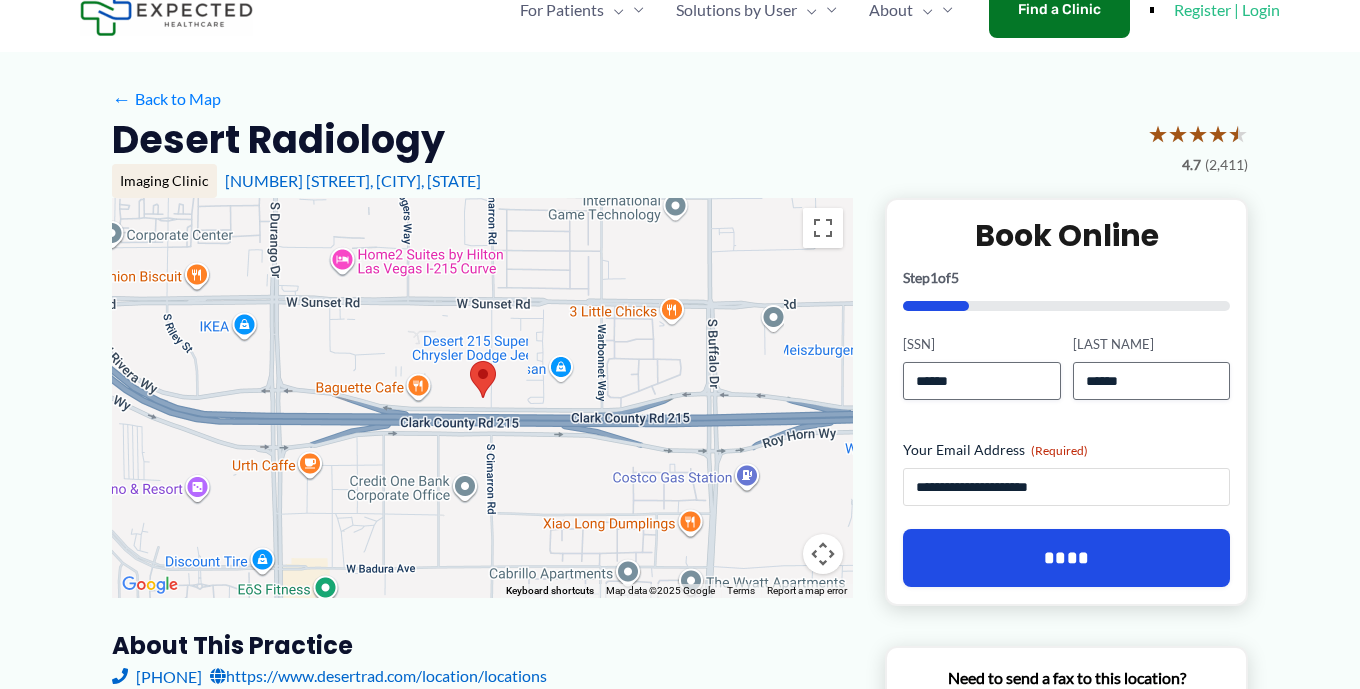 type on "**********" 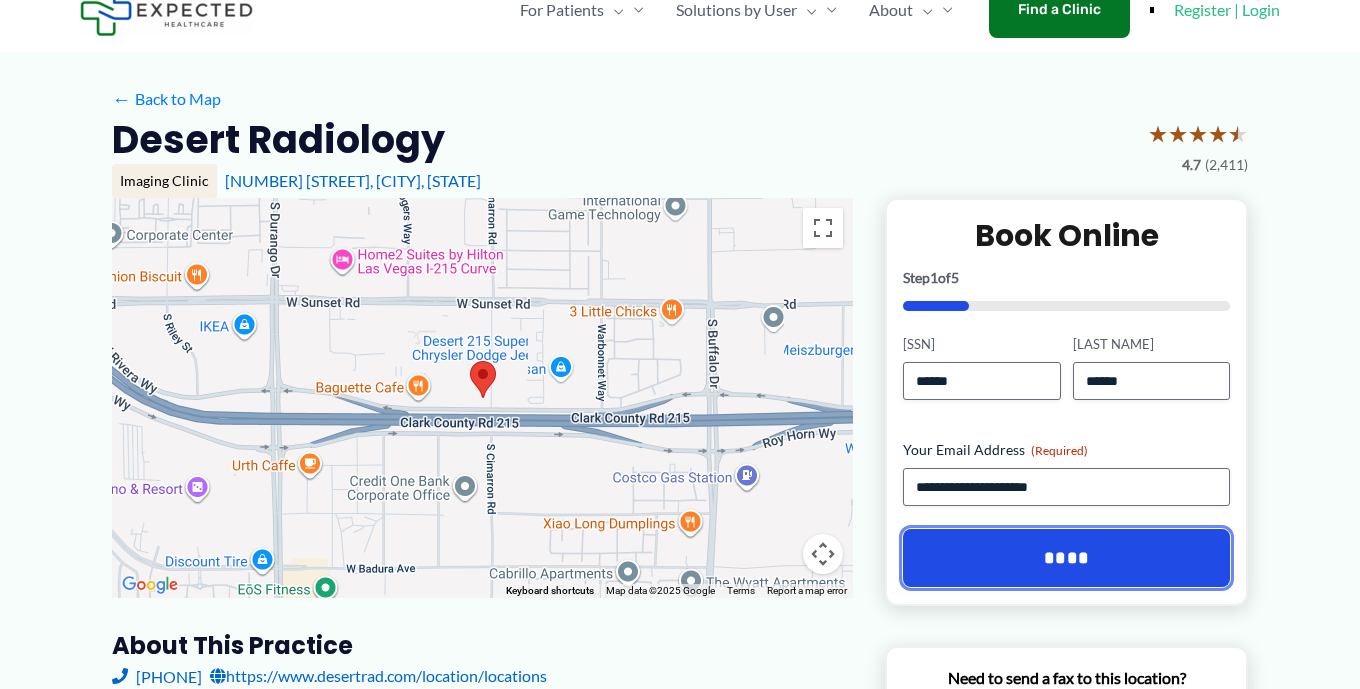 click on "****" at bounding box center [1066, 558] 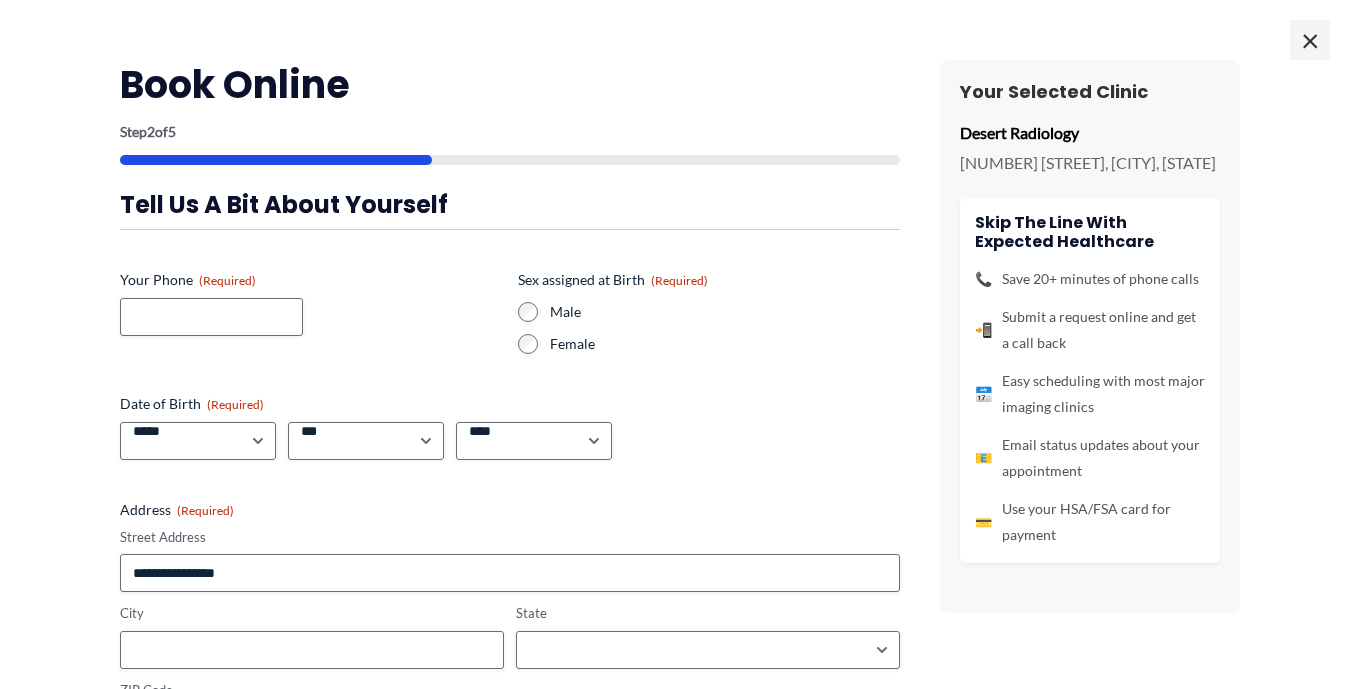 scroll, scrollTop: 0, scrollLeft: 0, axis: both 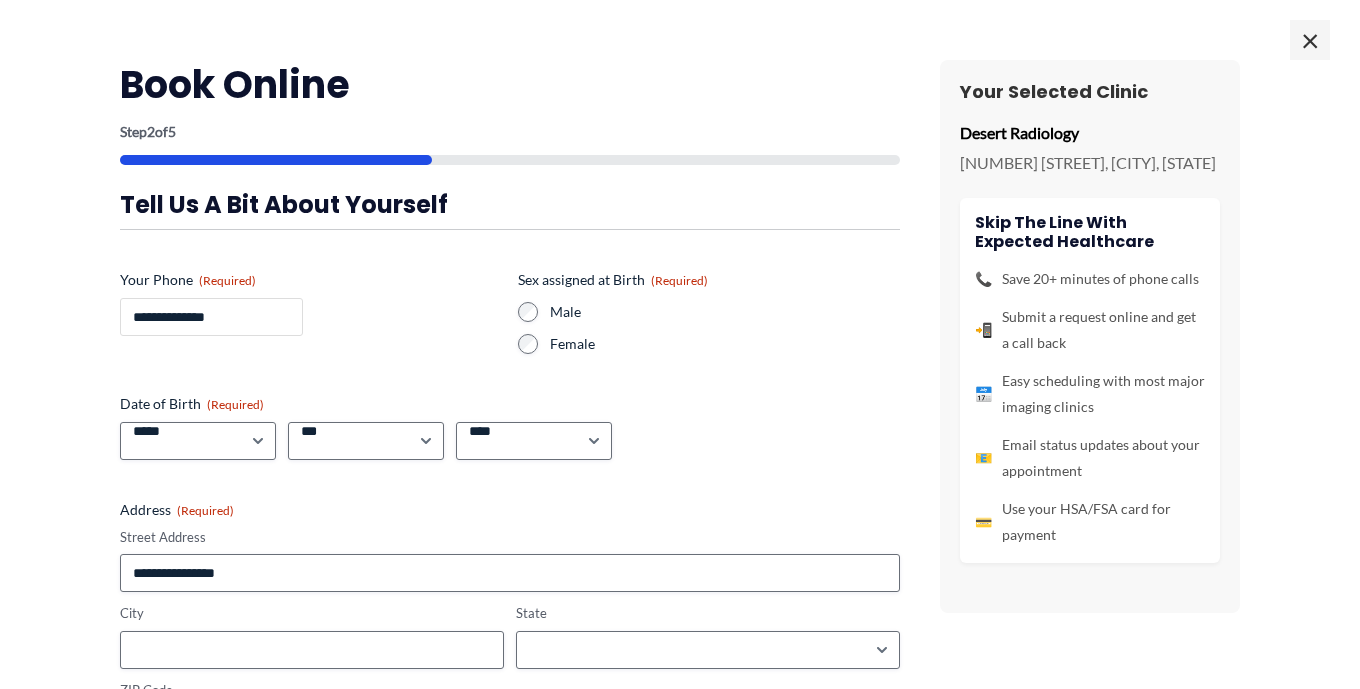 click on "**********" at bounding box center [211, 317] 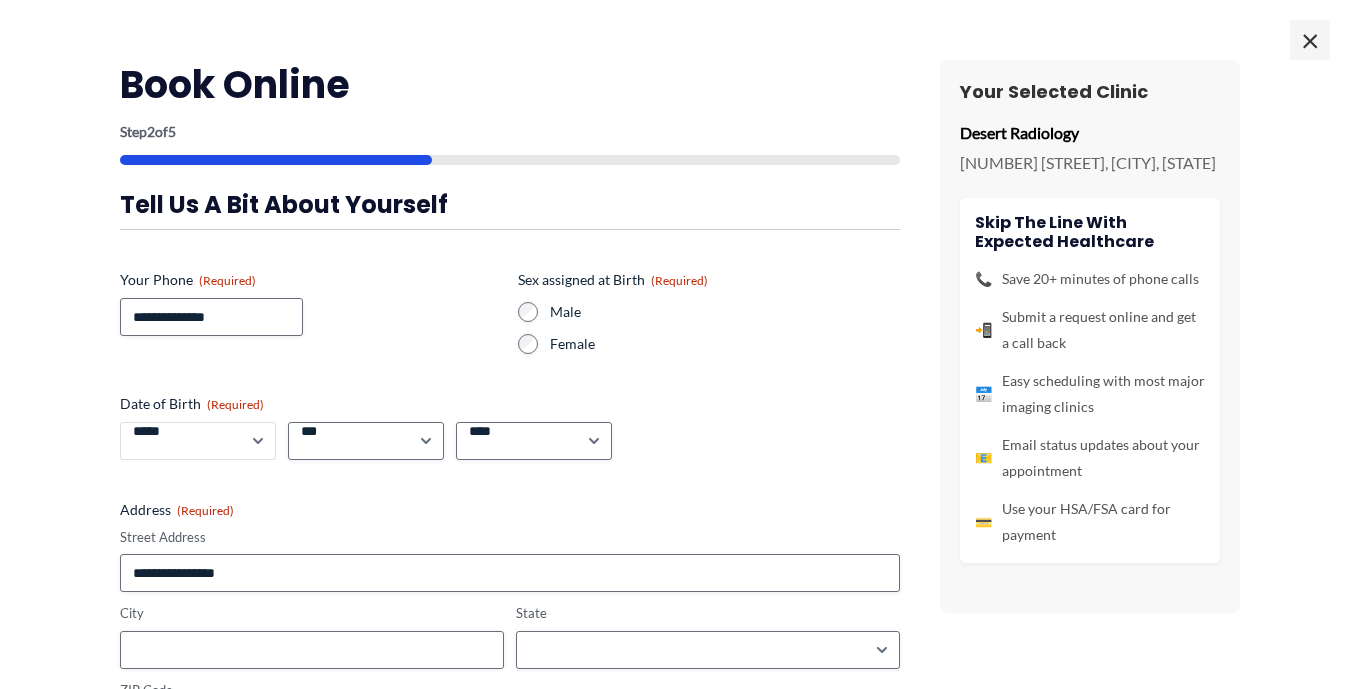click on "***** * * * * * * * * * ** ** **" at bounding box center (198, 441) 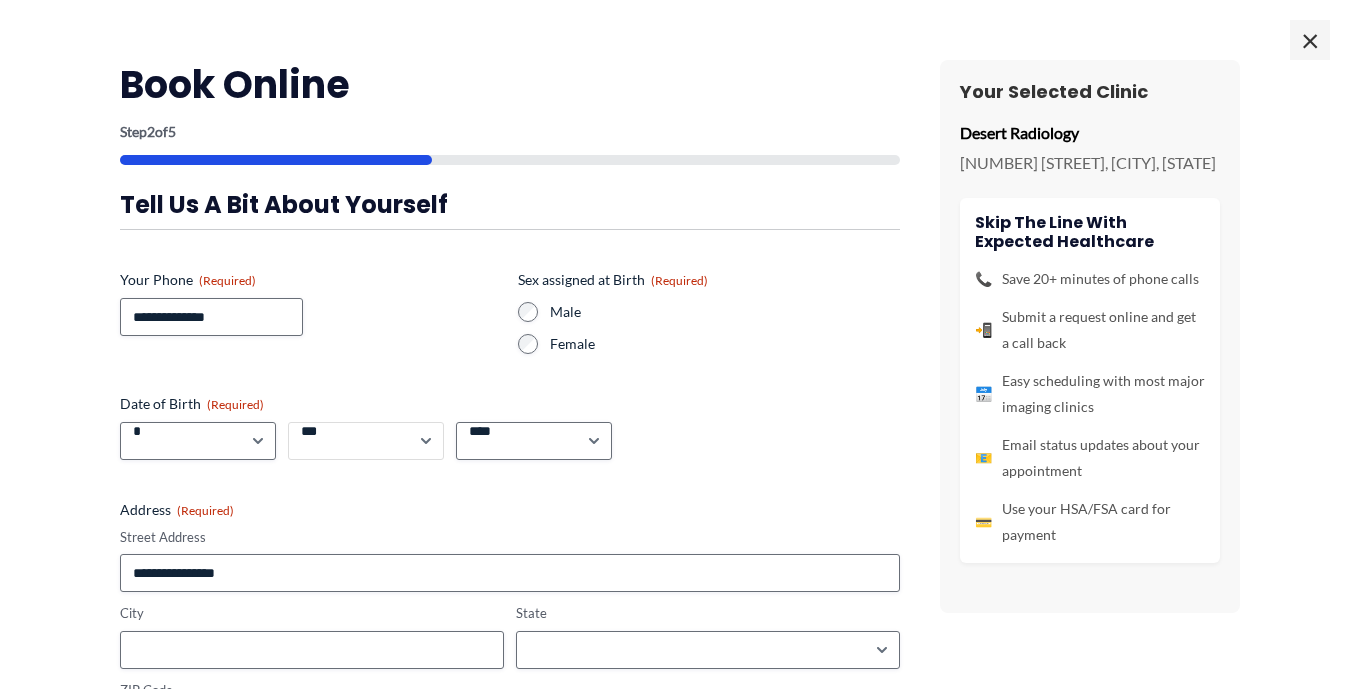 click on "*** * * * * * * * * * ** ** ** ** ** ** ** ** ** ** ** ** ** ** ** ** ** ** ** ** ** **" at bounding box center [366, 441] 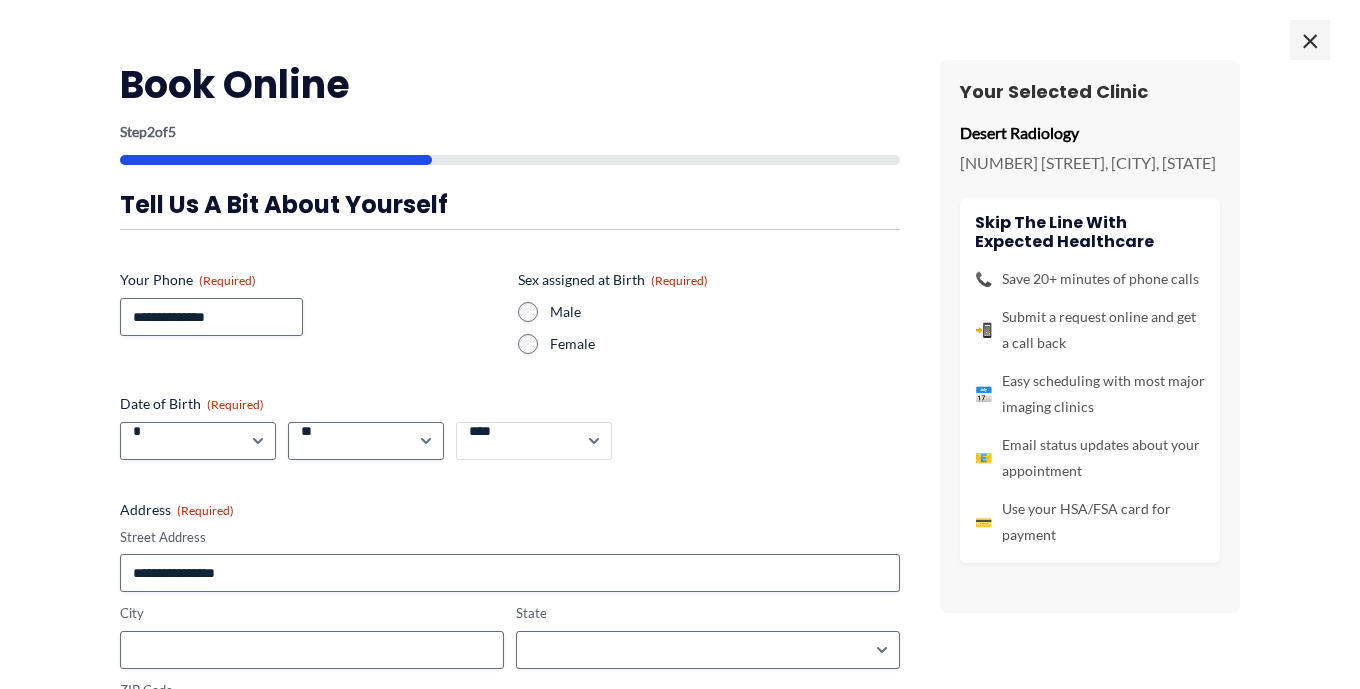 click on "**********" at bounding box center [534, 441] 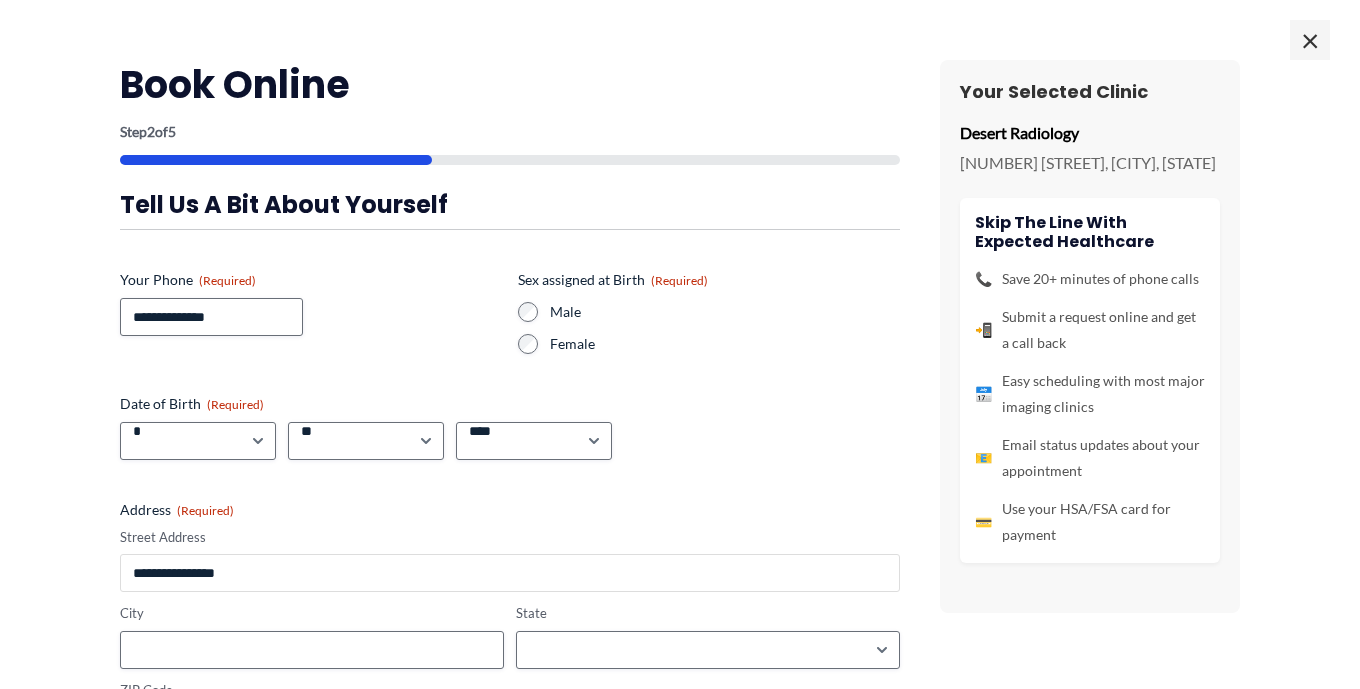 click on "Street Address" at bounding box center [510, 573] 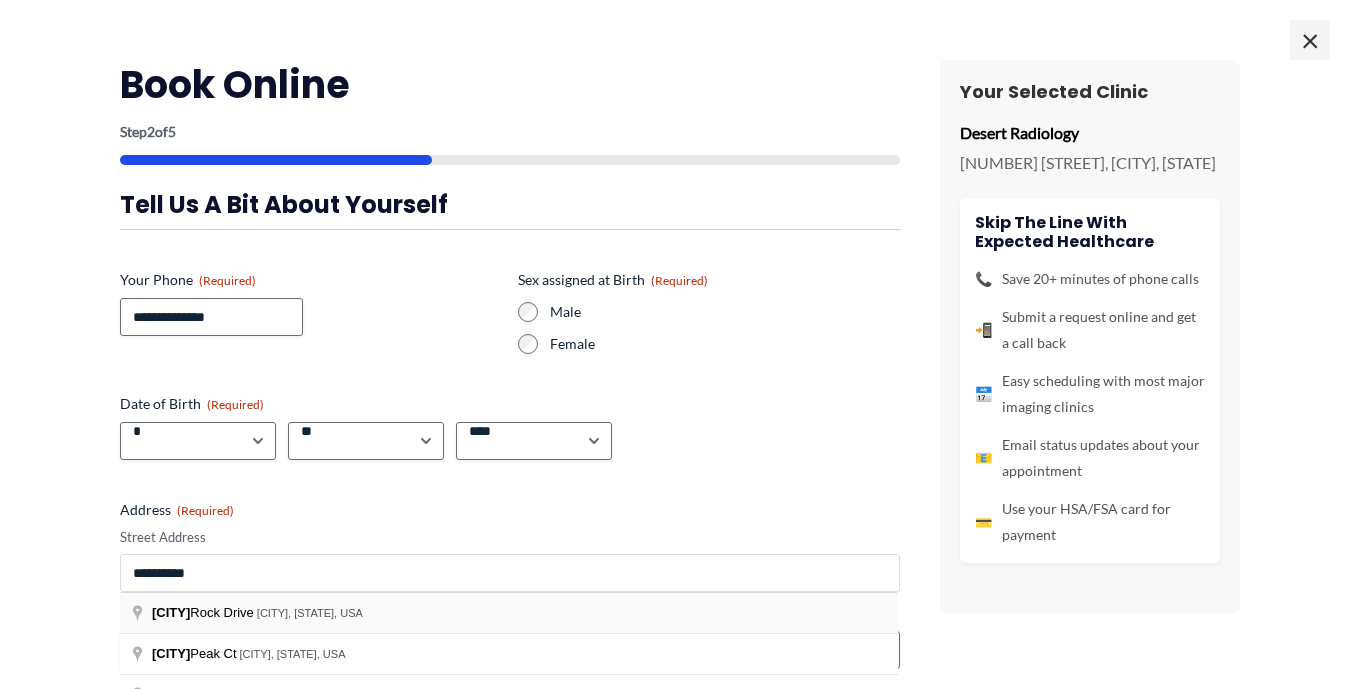 type on "*********" 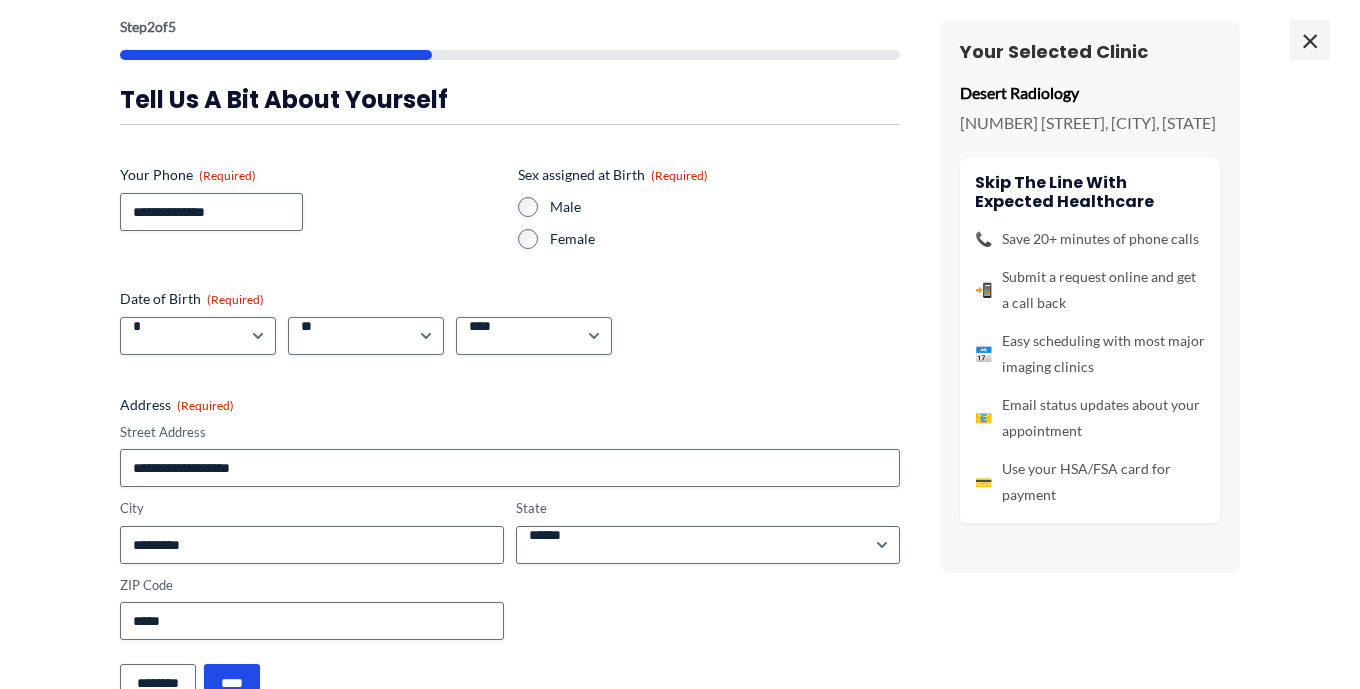 scroll, scrollTop: 158, scrollLeft: 0, axis: vertical 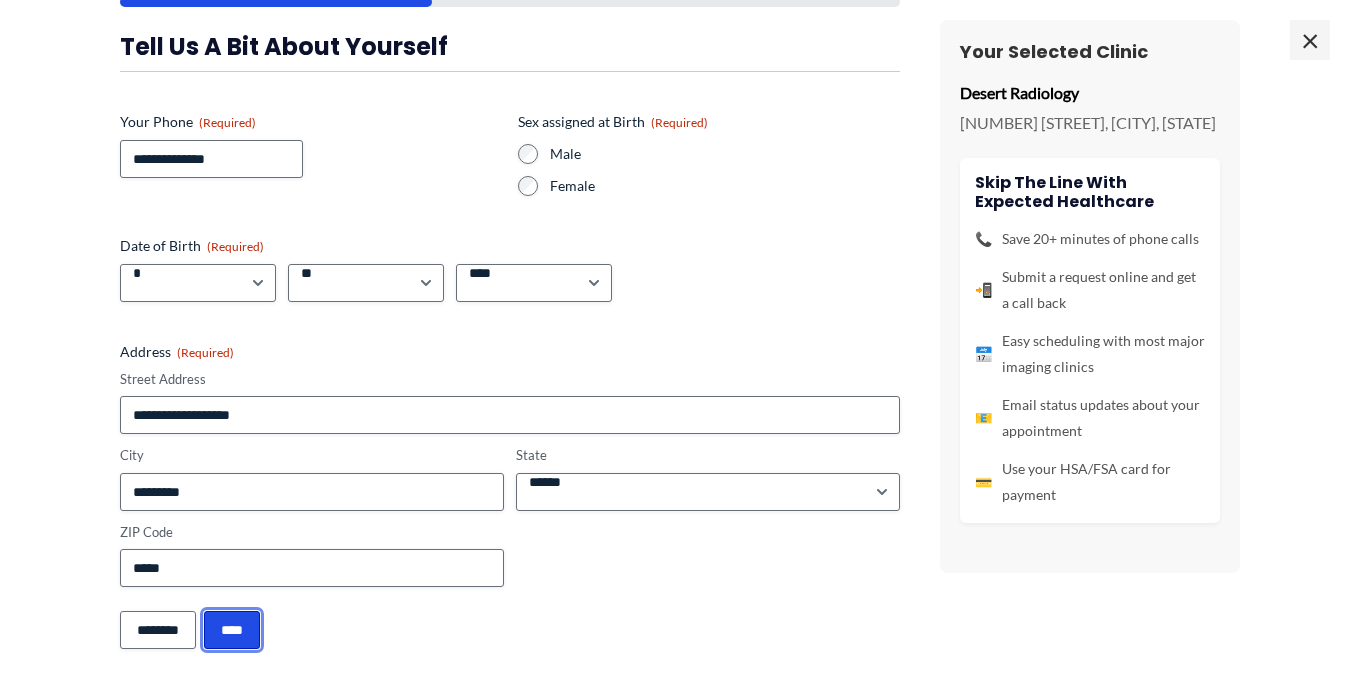 click on "****" at bounding box center [232, 630] 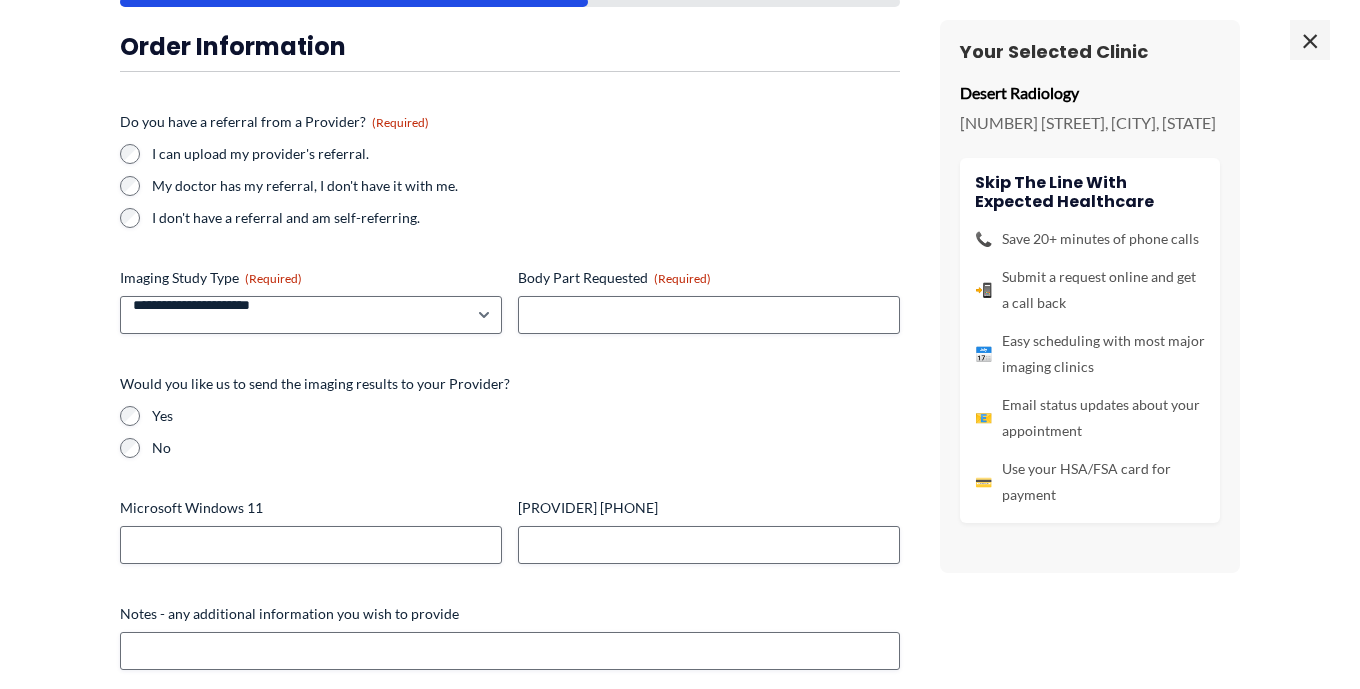 scroll, scrollTop: 0, scrollLeft: 0, axis: both 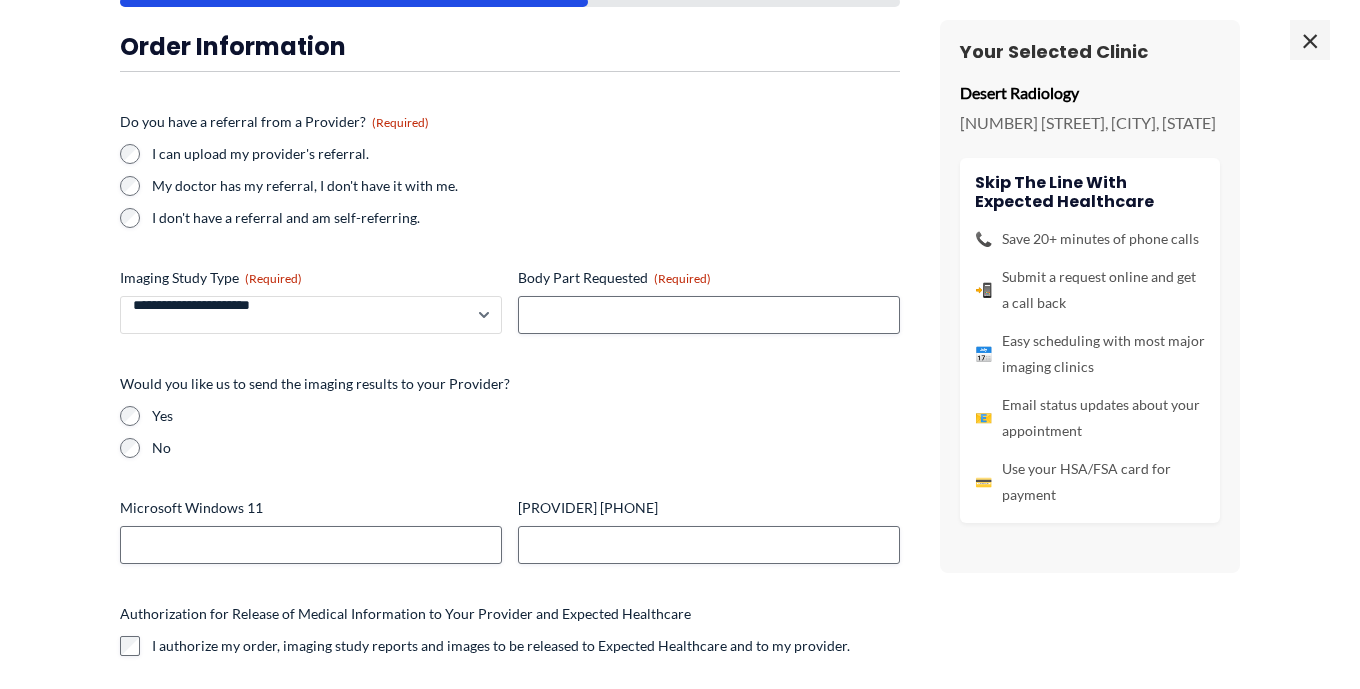 click on "**********" at bounding box center (311, 315) 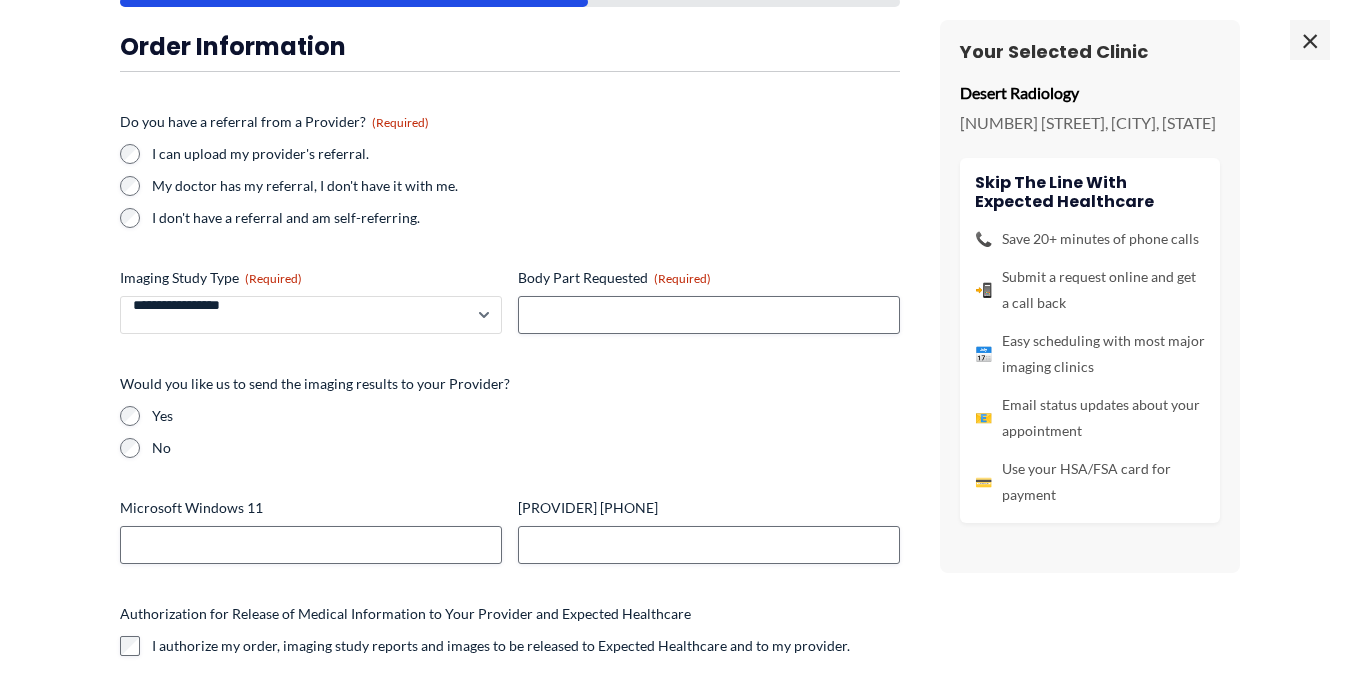 click on "**********" at bounding box center [311, 315] 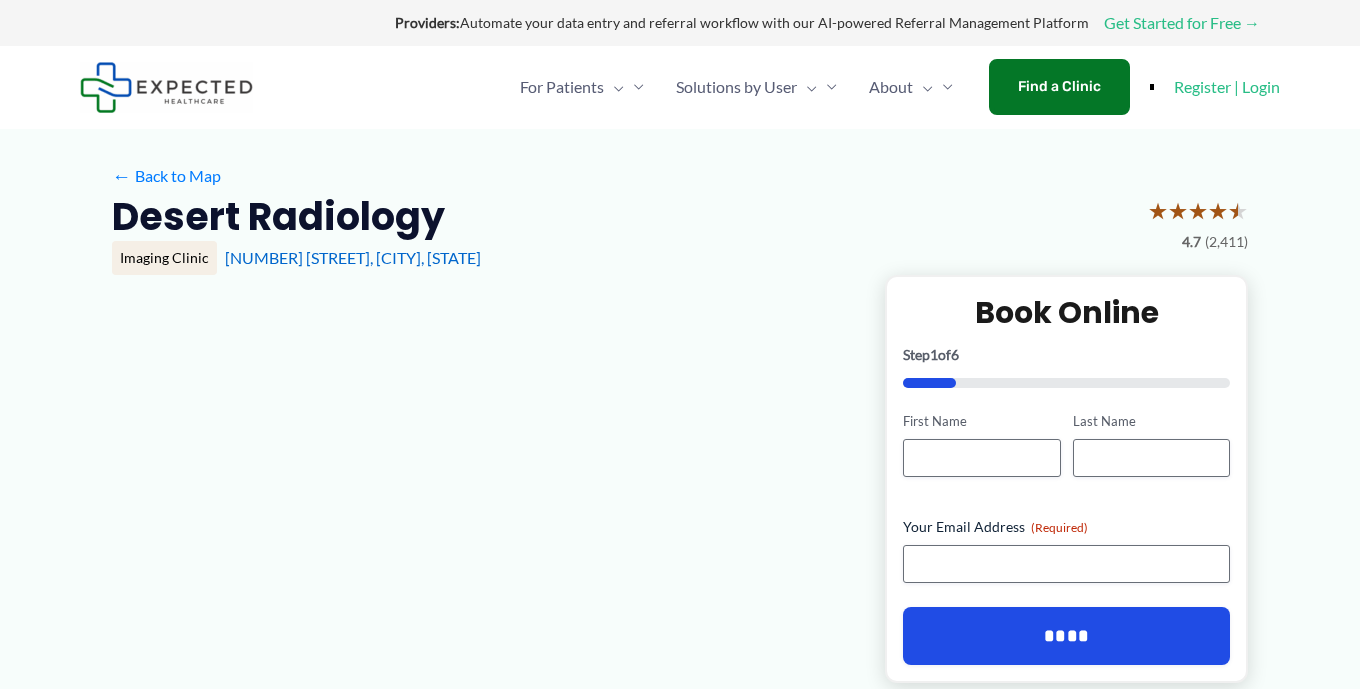 scroll, scrollTop: 0, scrollLeft: 0, axis: both 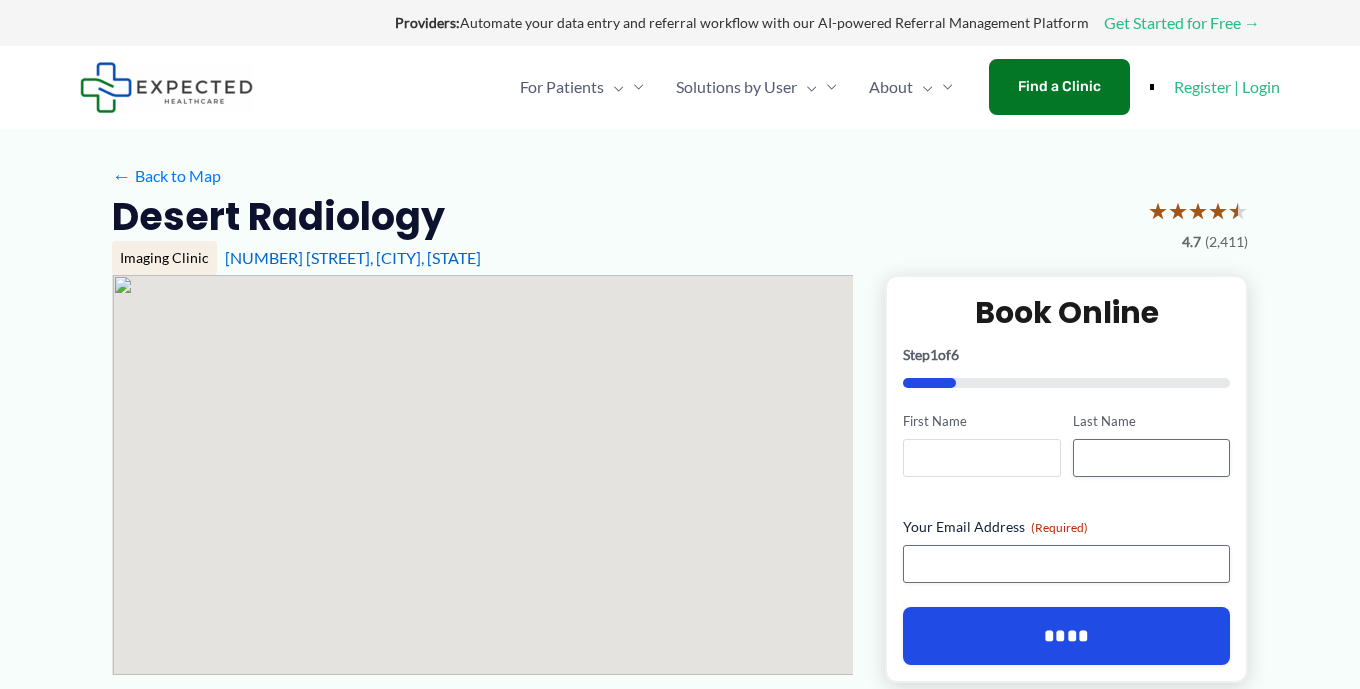 click on "First Name" at bounding box center [981, 458] 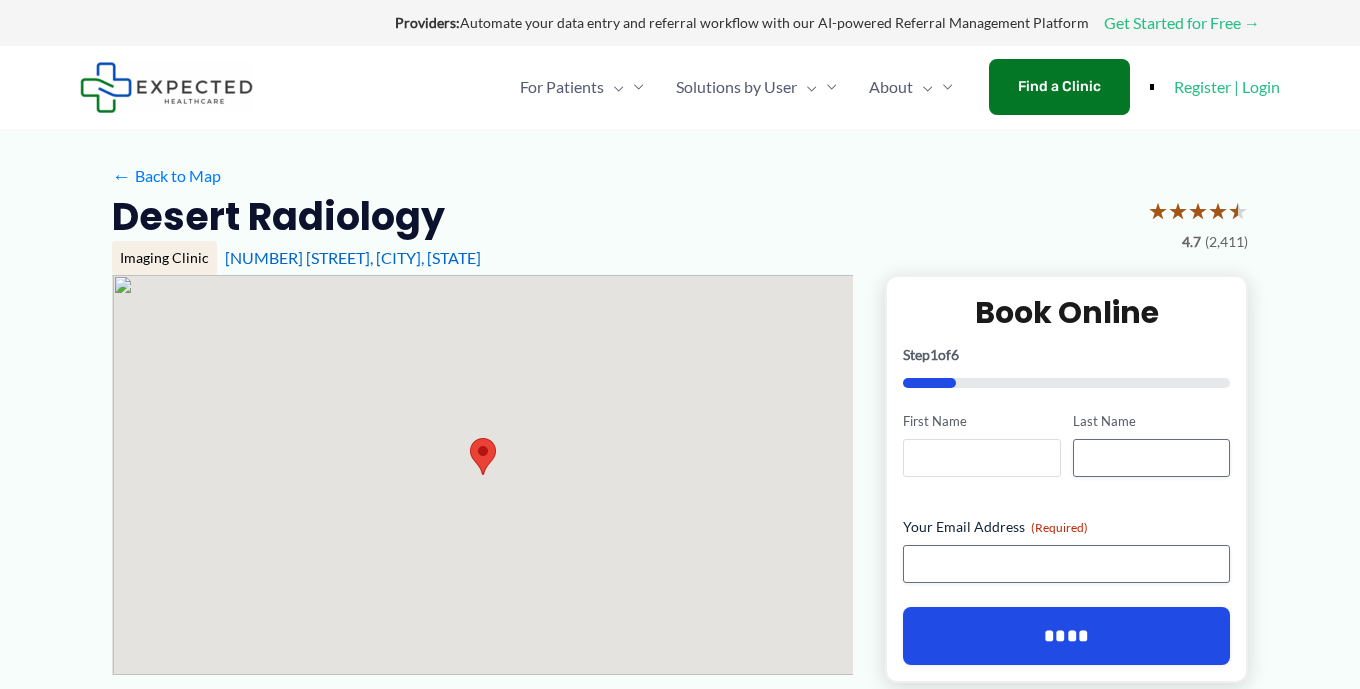 scroll, scrollTop: 0, scrollLeft: 0, axis: both 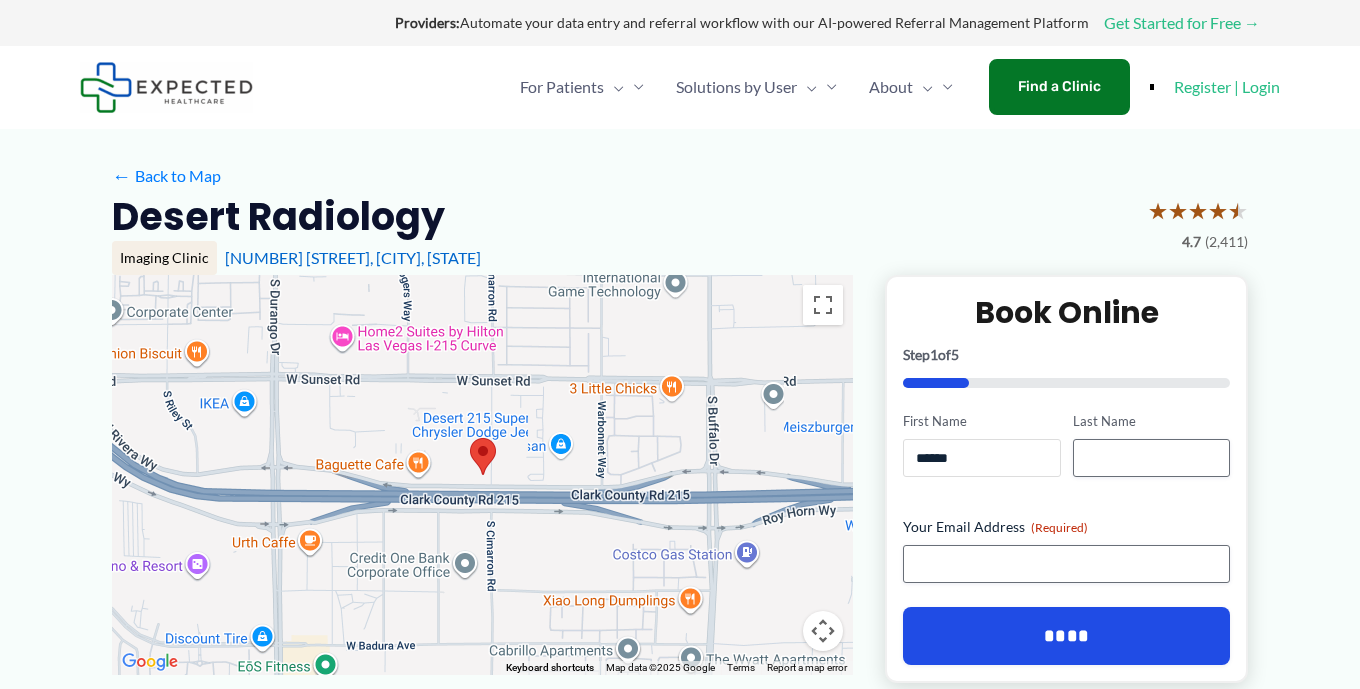 type on "******" 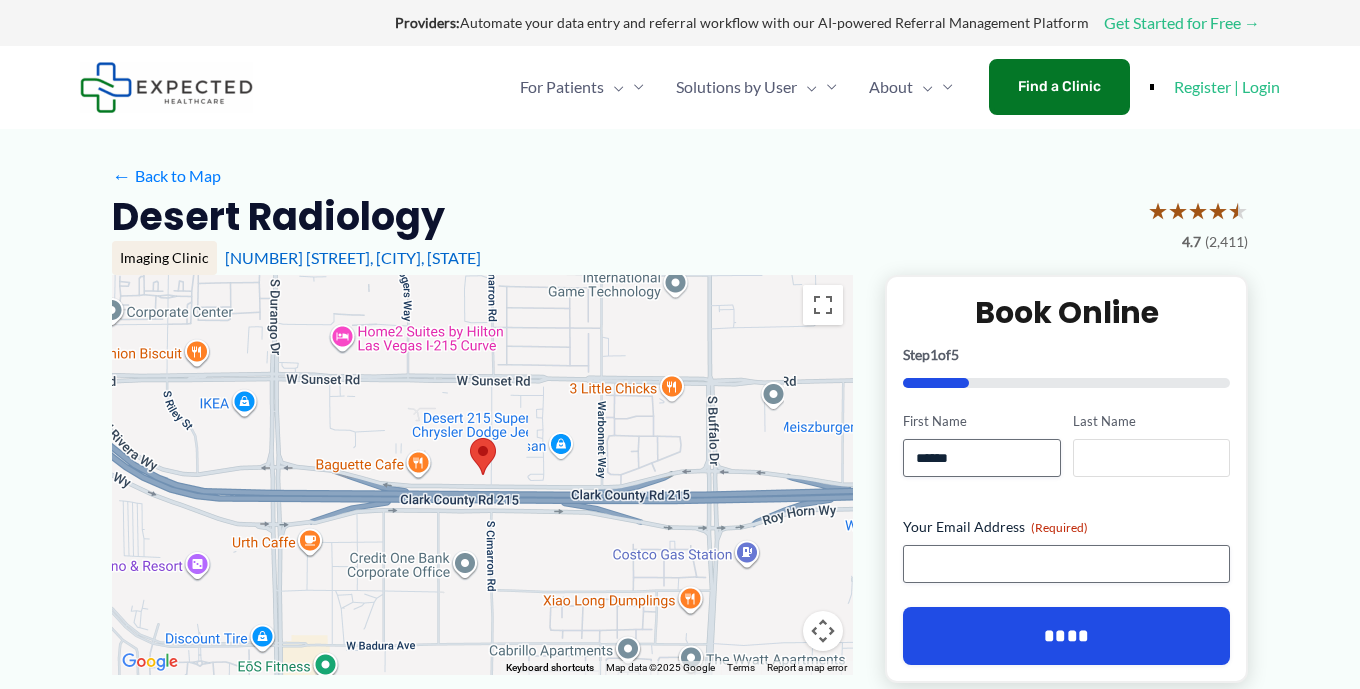 click on "Last Name" at bounding box center (1151, 458) 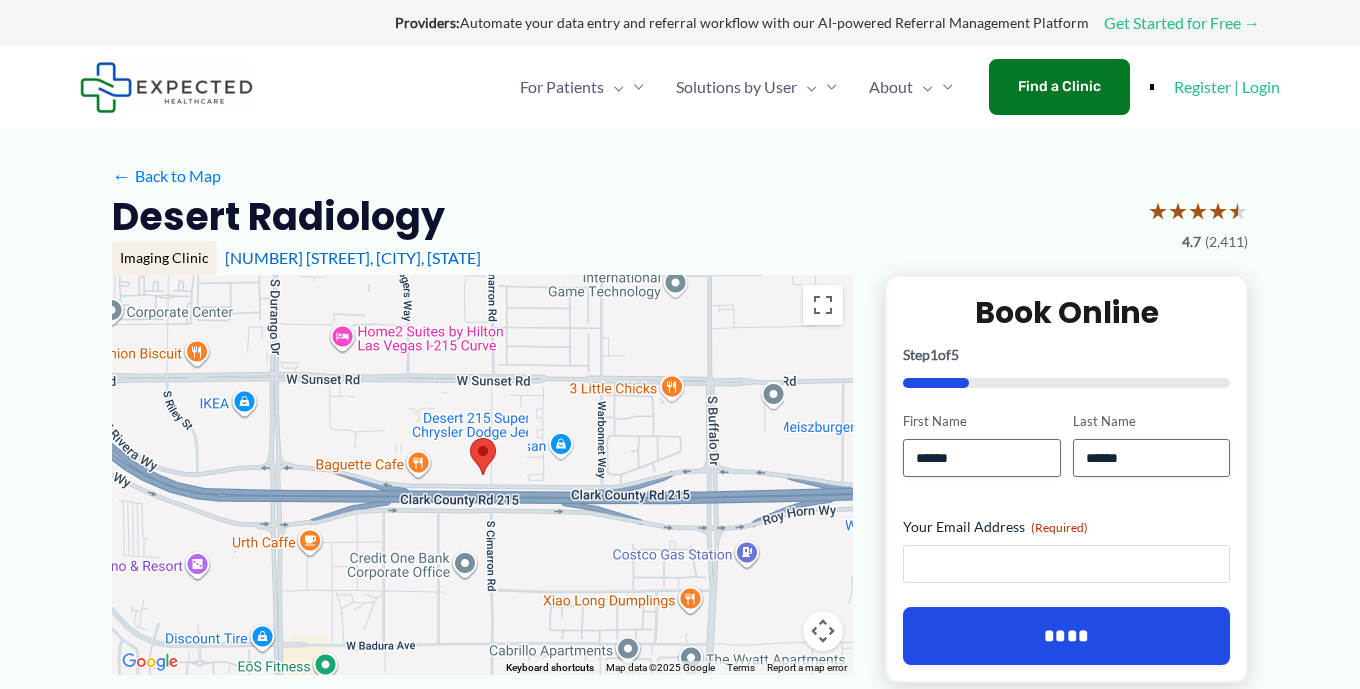 click on "Your Email Address (Required)" at bounding box center [1066, 564] 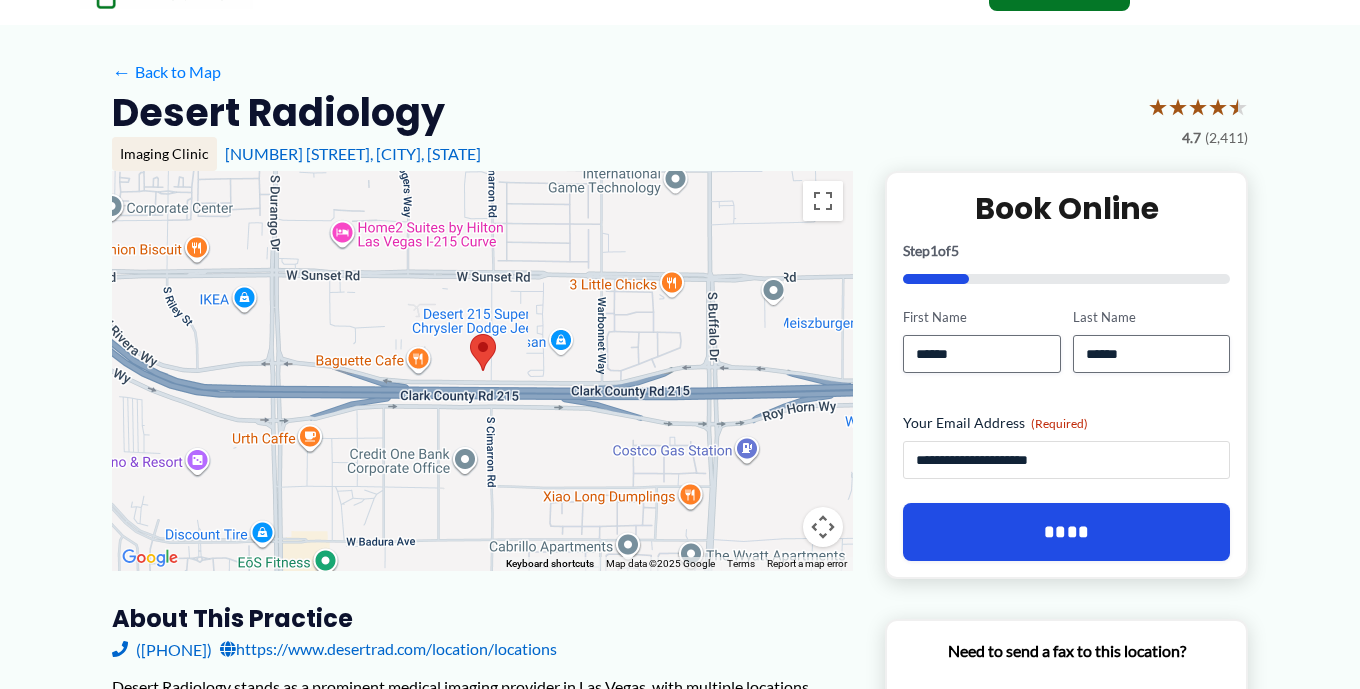 scroll, scrollTop: 105, scrollLeft: 0, axis: vertical 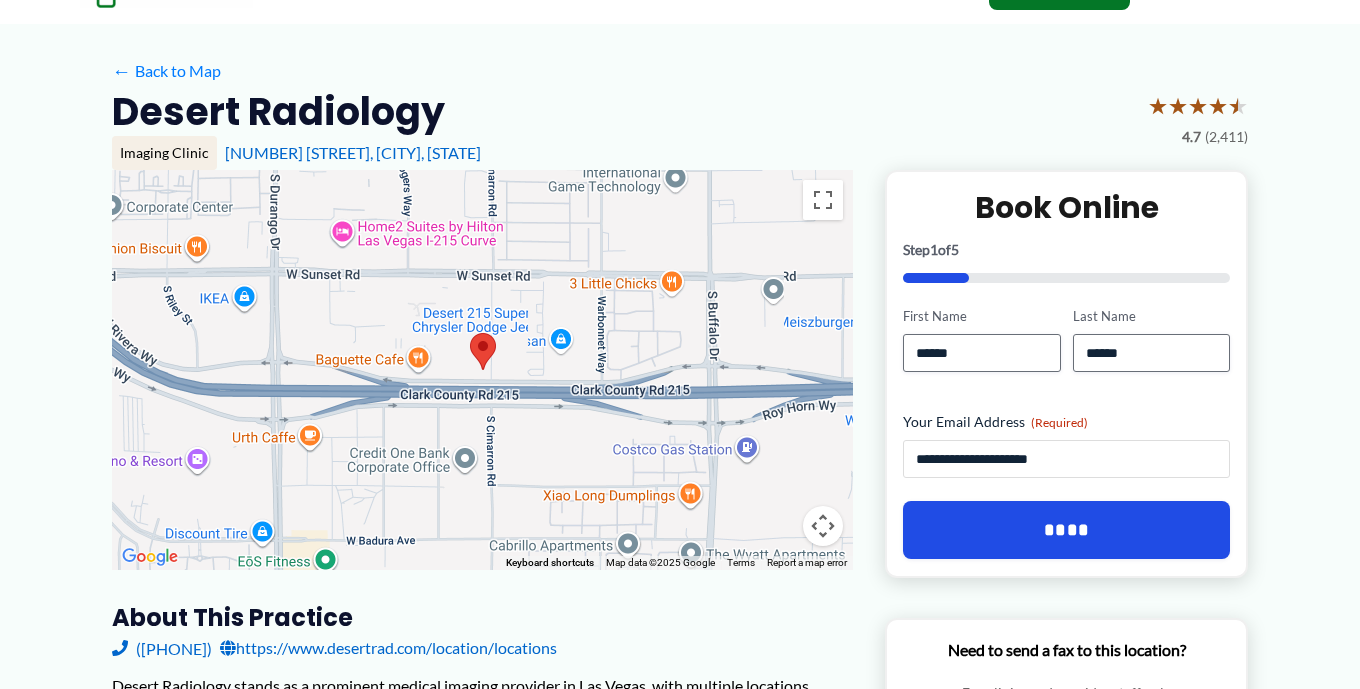type on "**********" 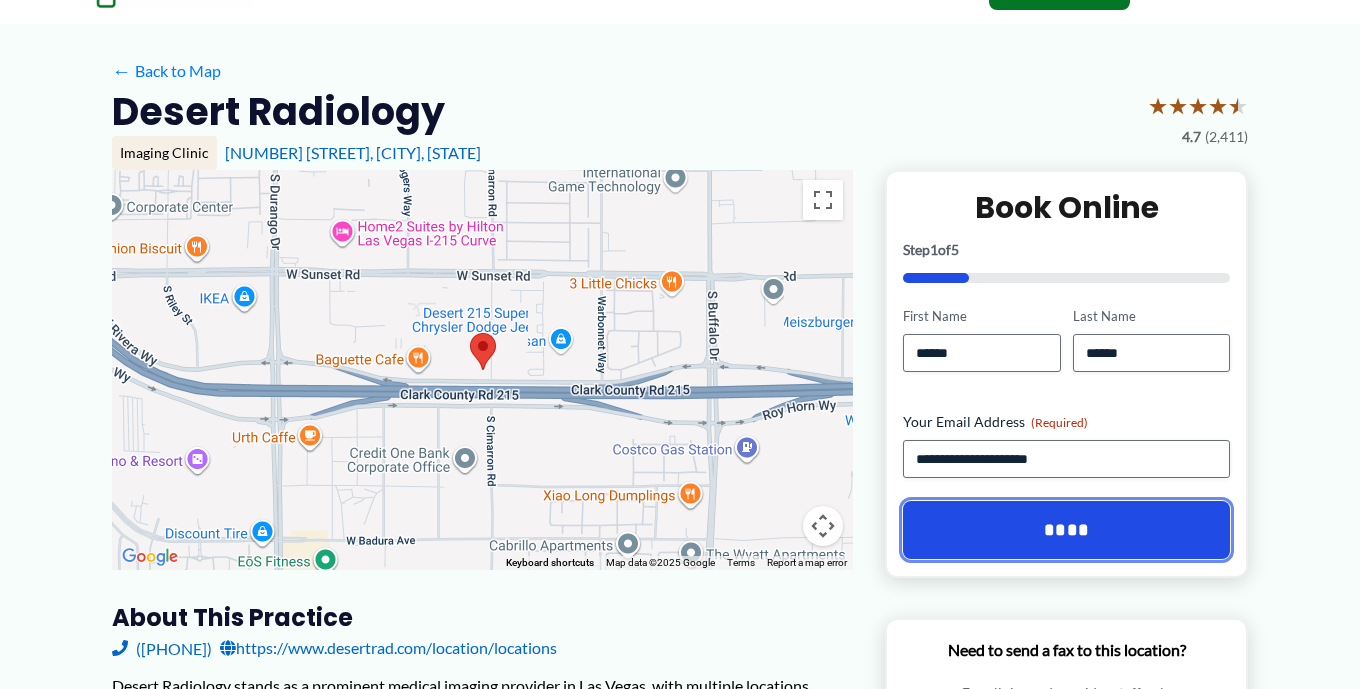 click on "****" at bounding box center [1066, 530] 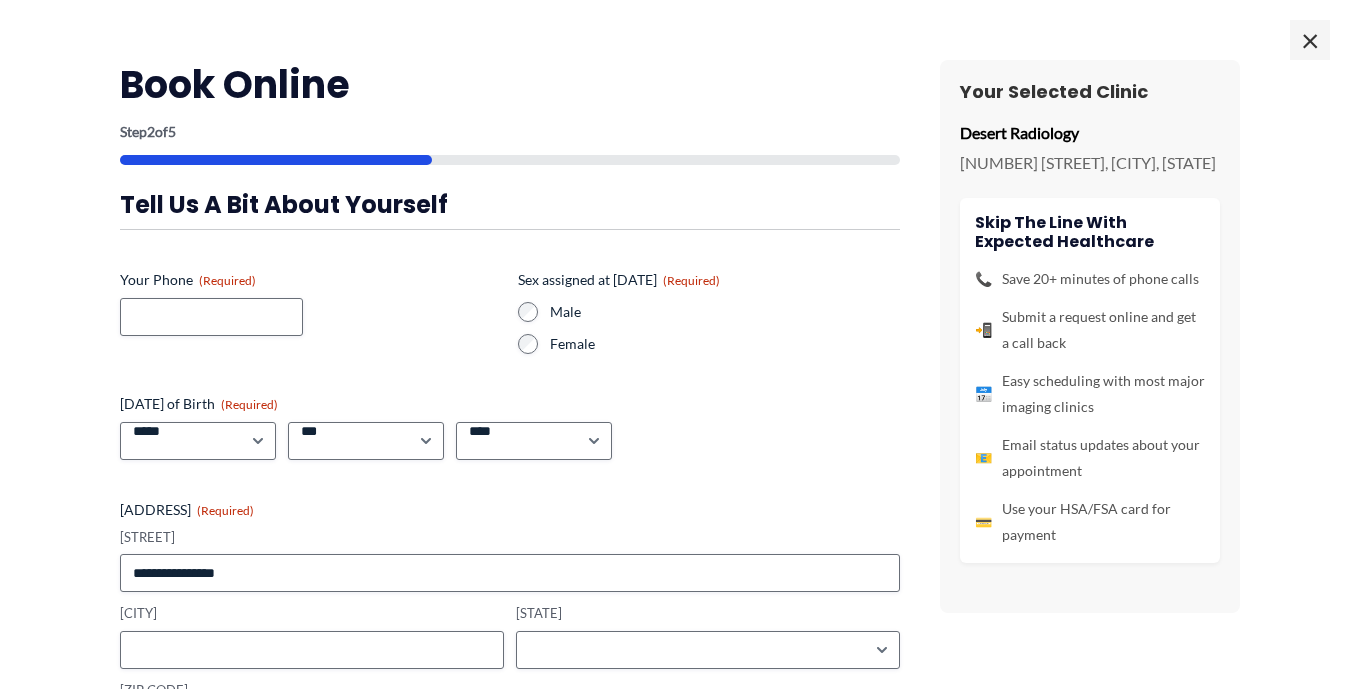 scroll, scrollTop: 0, scrollLeft: 0, axis: both 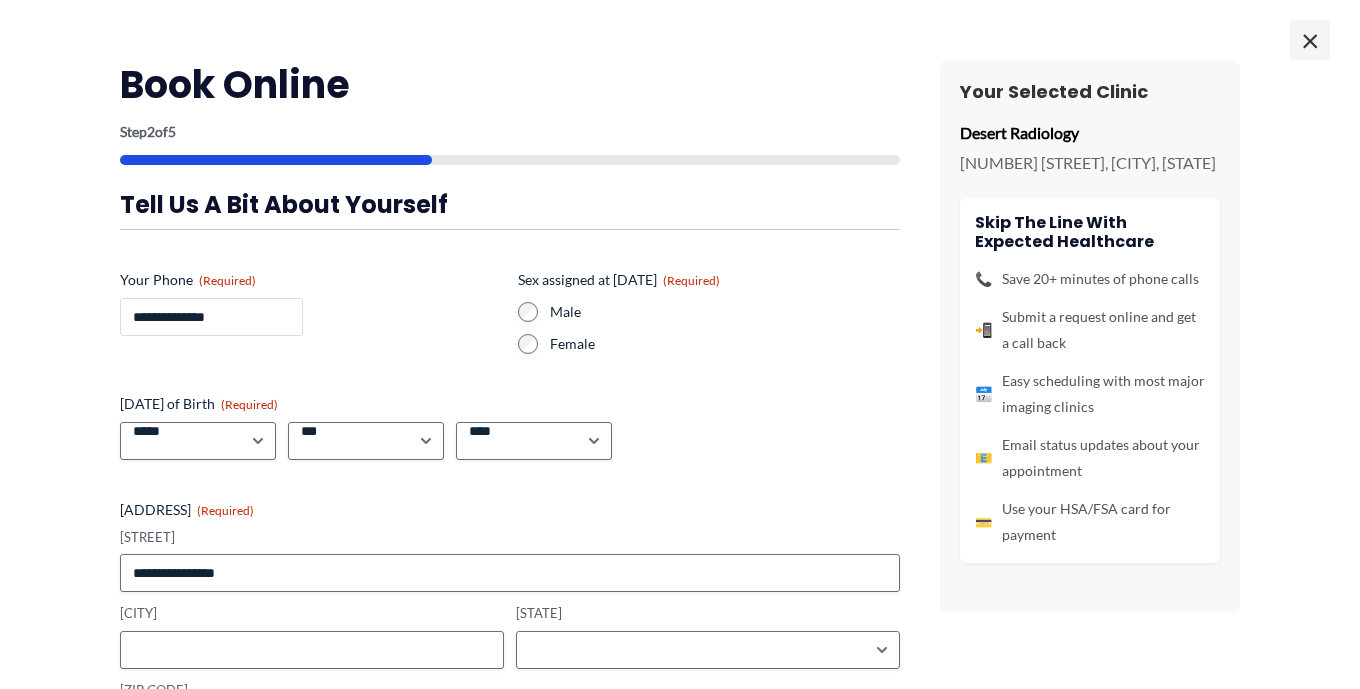 click on "**********" at bounding box center (211, 317) 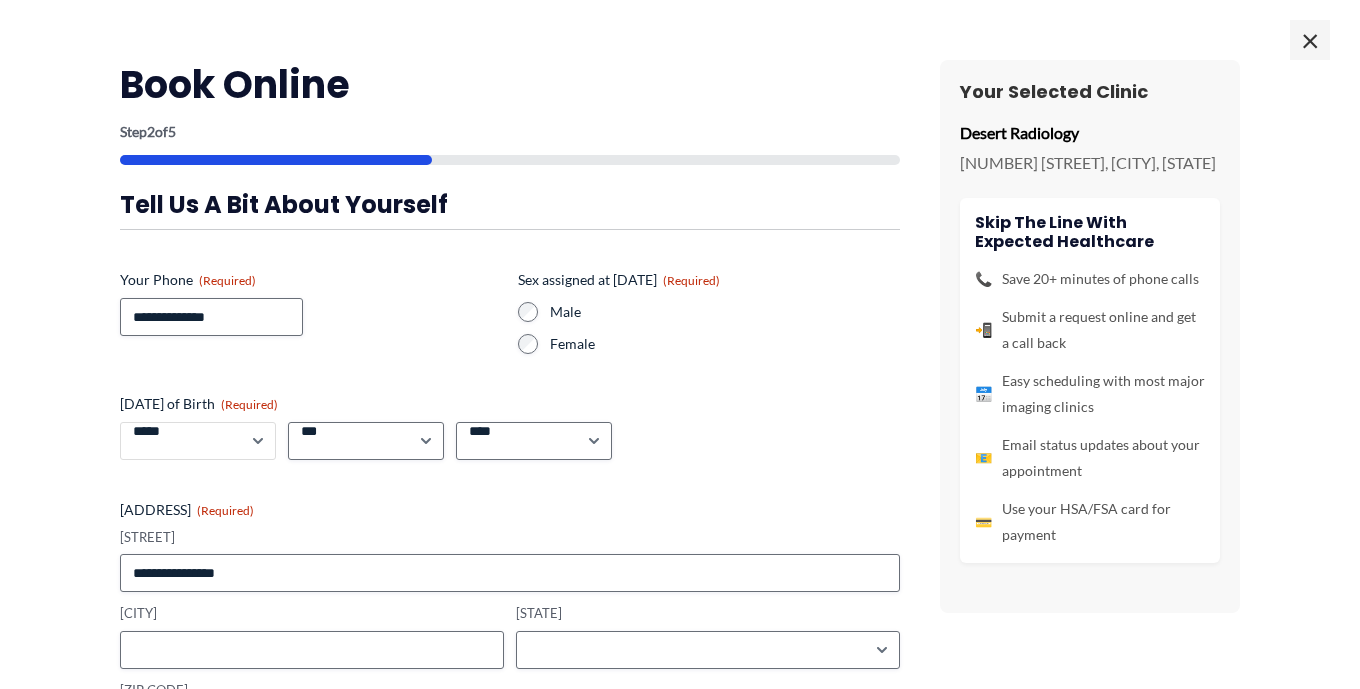 click on "***** * * * * * * * * * ** ** **" at bounding box center (198, 441) 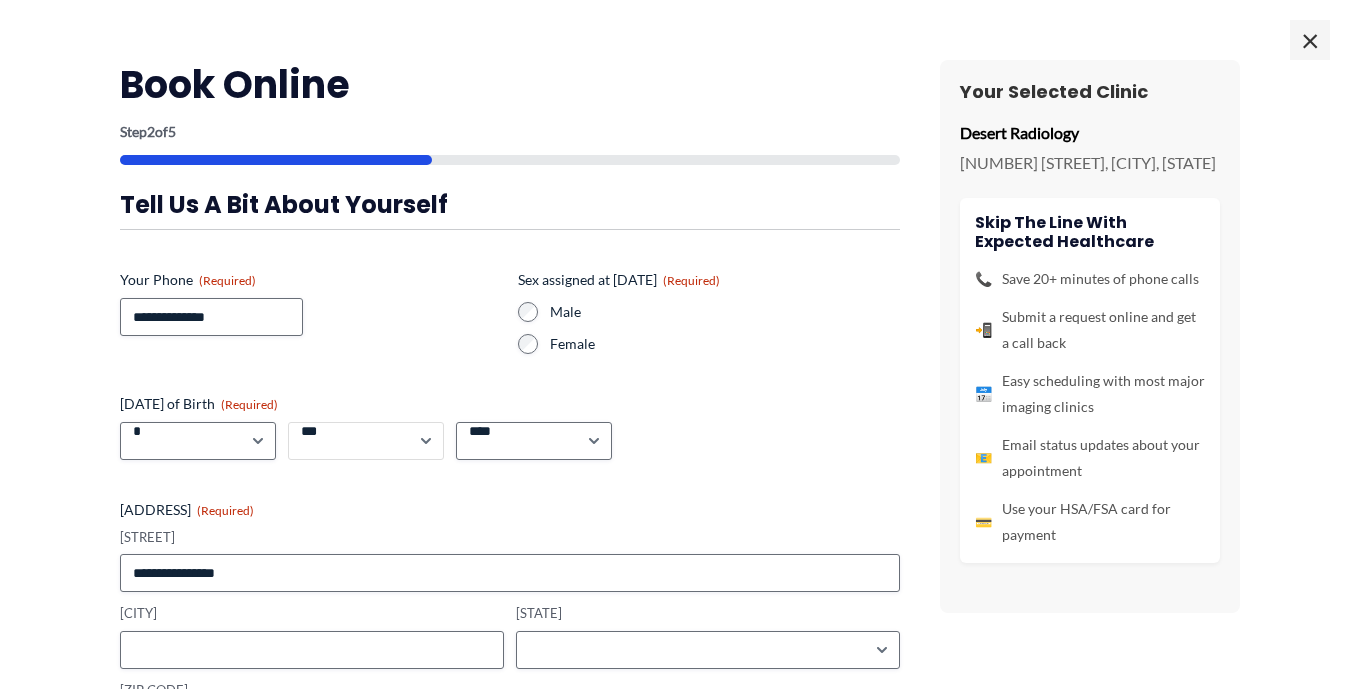 click on "*** * * * * * * * * * ** ** ** ** ** ** ** ** ** ** ** ** ** ** ** ** ** ** ** ** ** **" at bounding box center (366, 441) 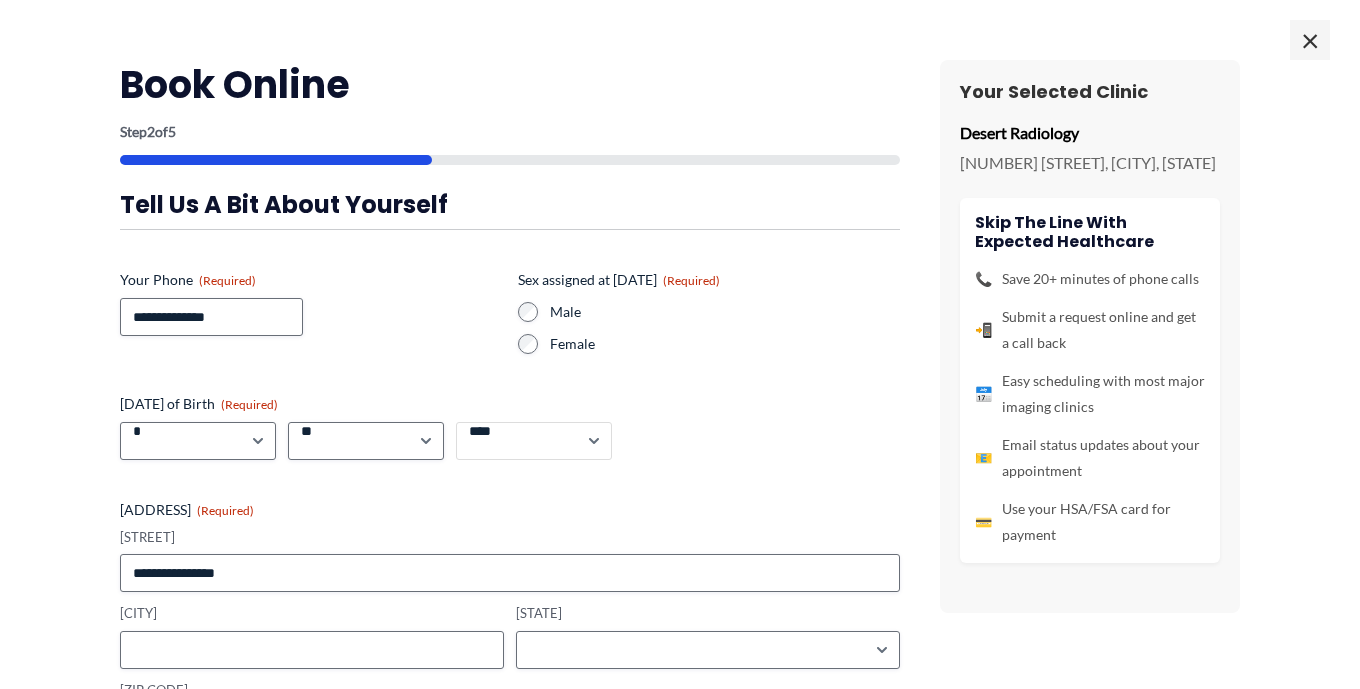 click on "**** **** **** **** **** **** **** **** **** **** **** **** **** **** **** **** **** **** **** **** **** **** **** **** **** **** **** **** **** **** **** **** **** **** **** **** **** **** **** **** **** **** **** **** **** **** **** **** **** **** **** **** **** **** **** **** **** **** **** **** **** **** **** **** **** **** **** **** **** **** **** **** **** **** **** **** **** **** **** **** **** **** **** **** **** **** **** **** **** **** **** **** **** **** **** **** **** **** **** **** **** **** **** **** **** **** **** ****" at bounding box center (534, 441) 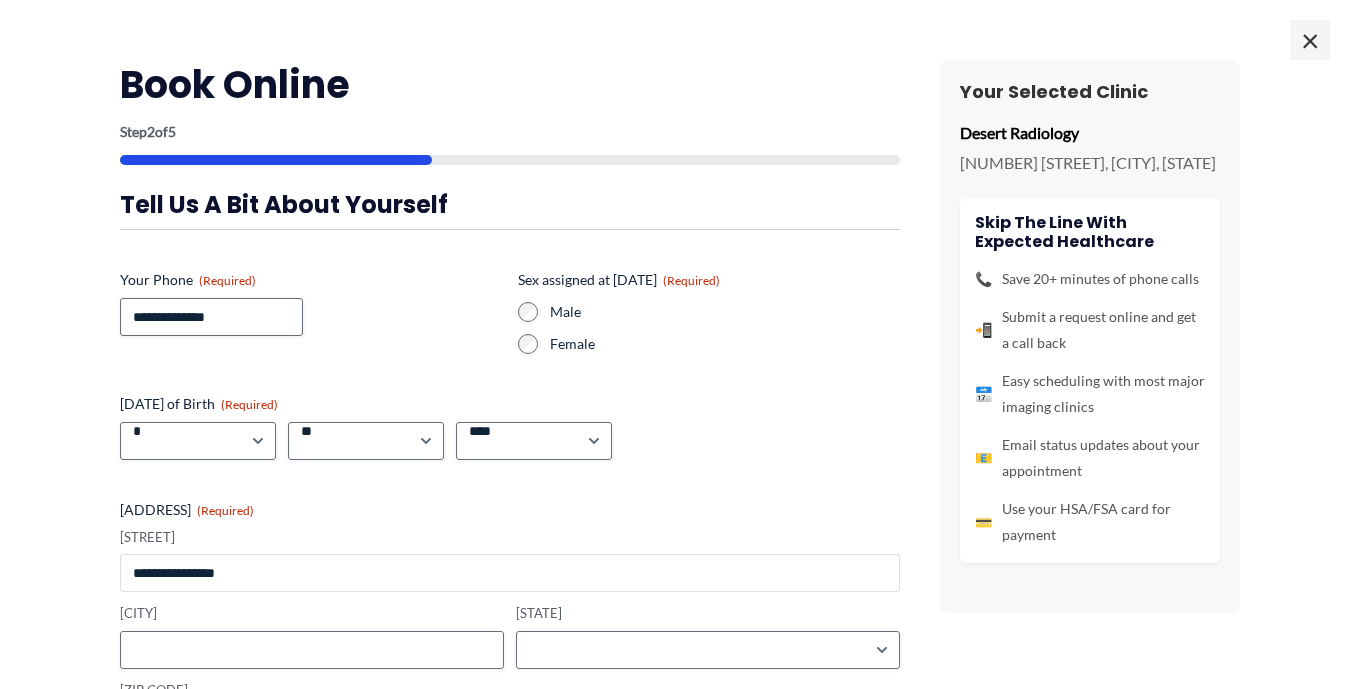 click on "Street Address" at bounding box center (510, 573) 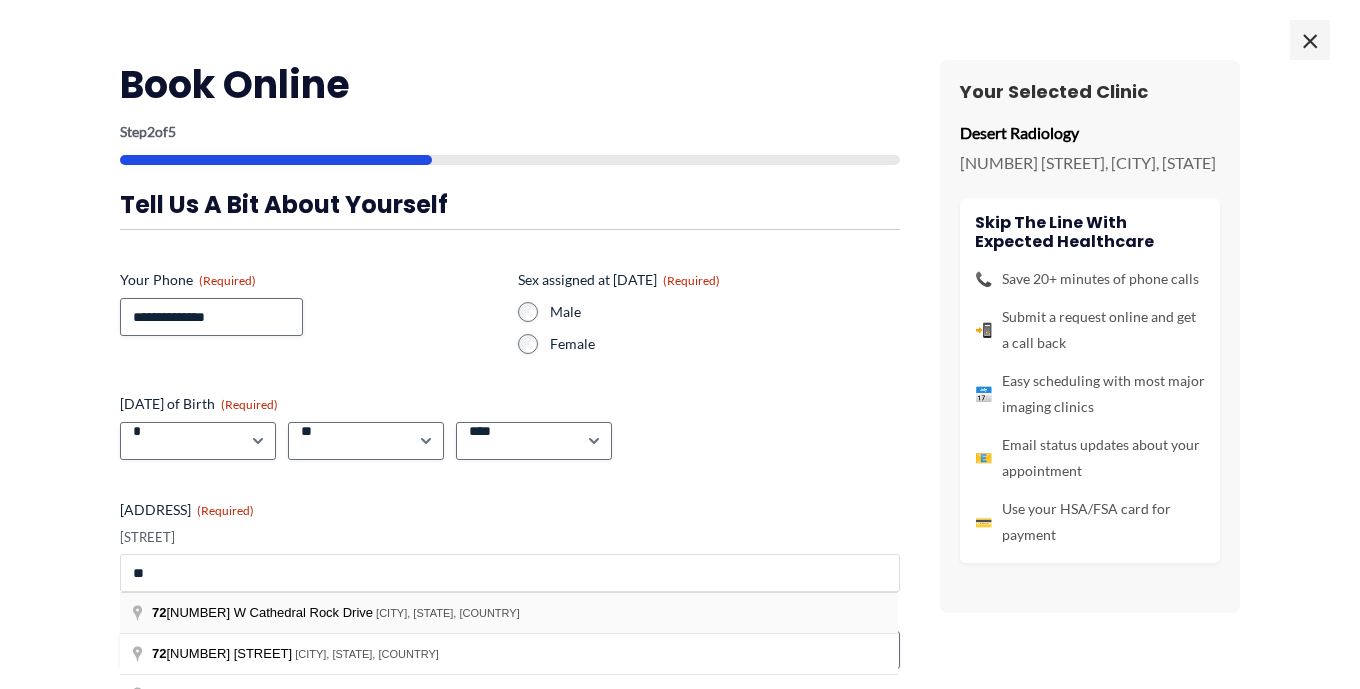 type on "**" 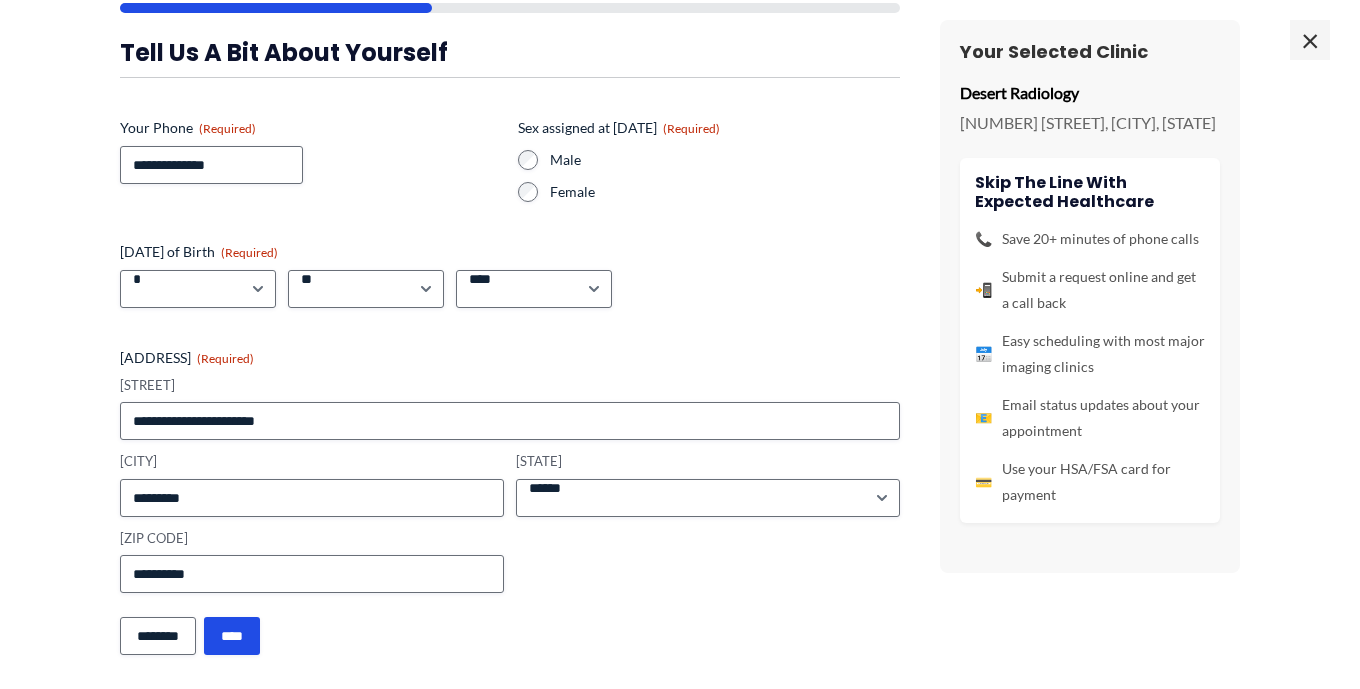 scroll, scrollTop: 158, scrollLeft: 0, axis: vertical 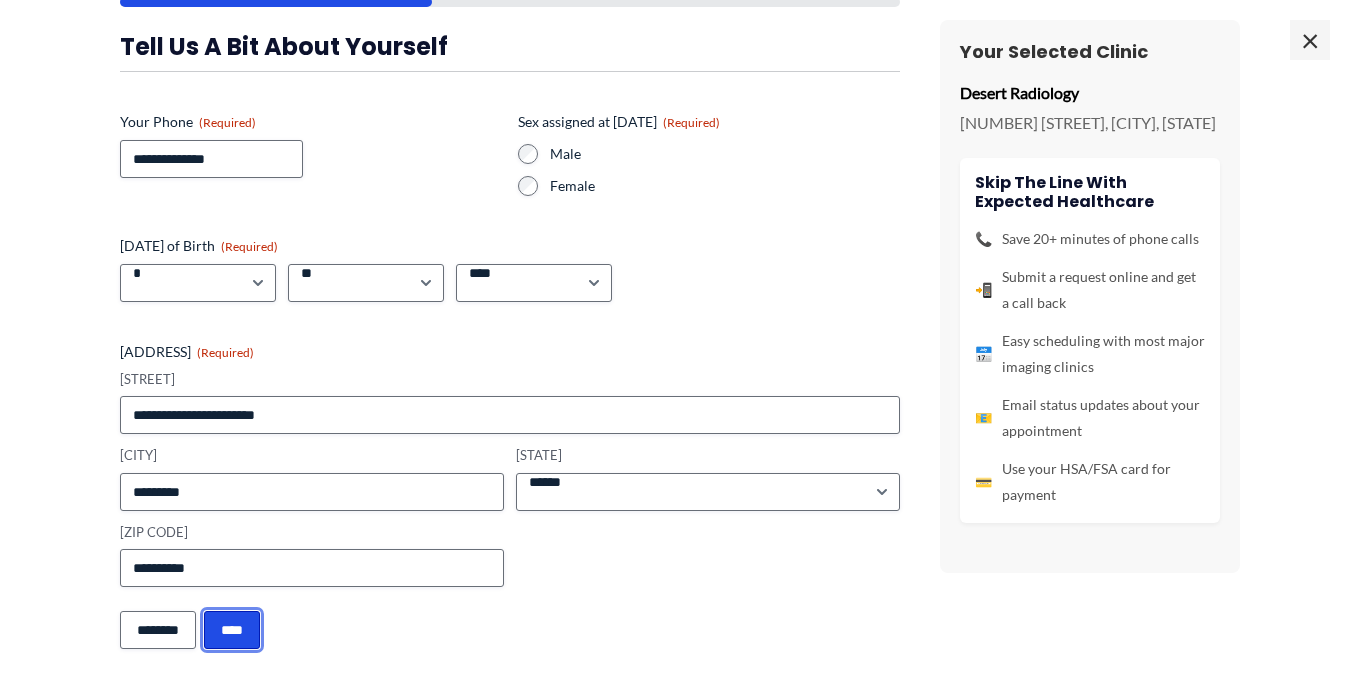 click on "****" at bounding box center [232, 630] 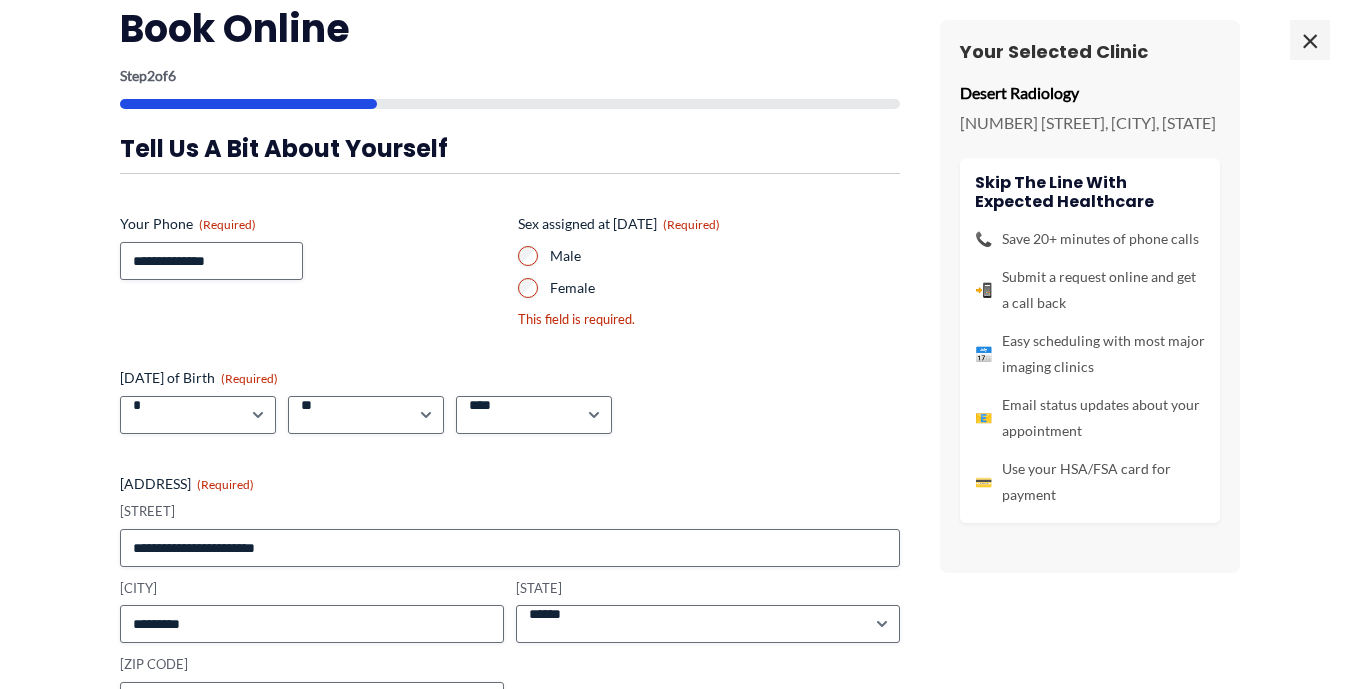 scroll, scrollTop: 48, scrollLeft: 0, axis: vertical 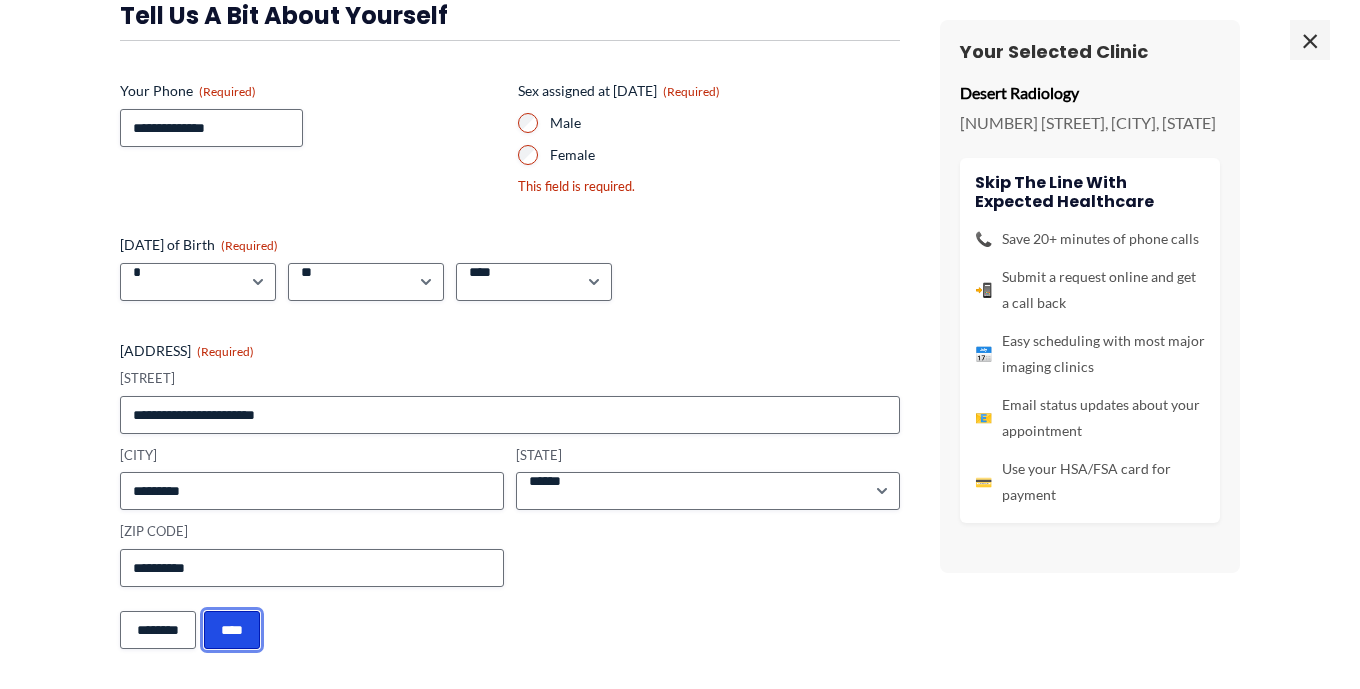 click on "****" at bounding box center (232, 630) 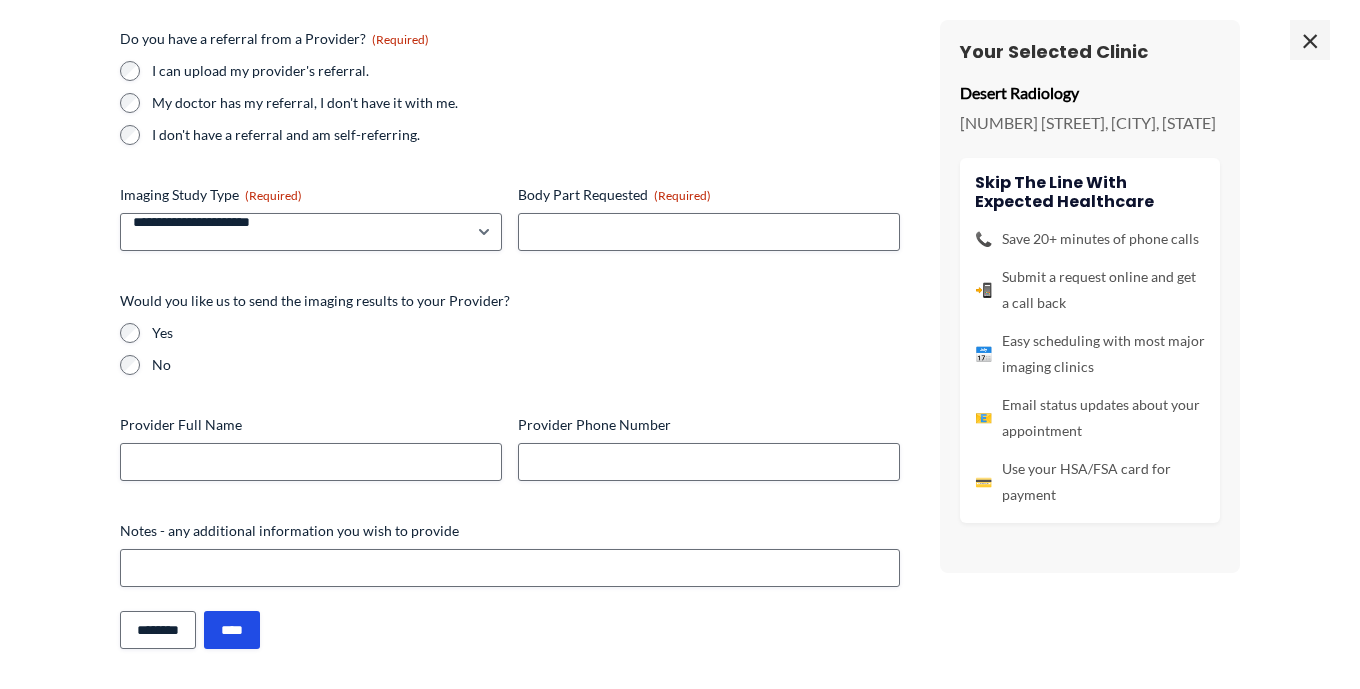 scroll, scrollTop: 0, scrollLeft: 0, axis: both 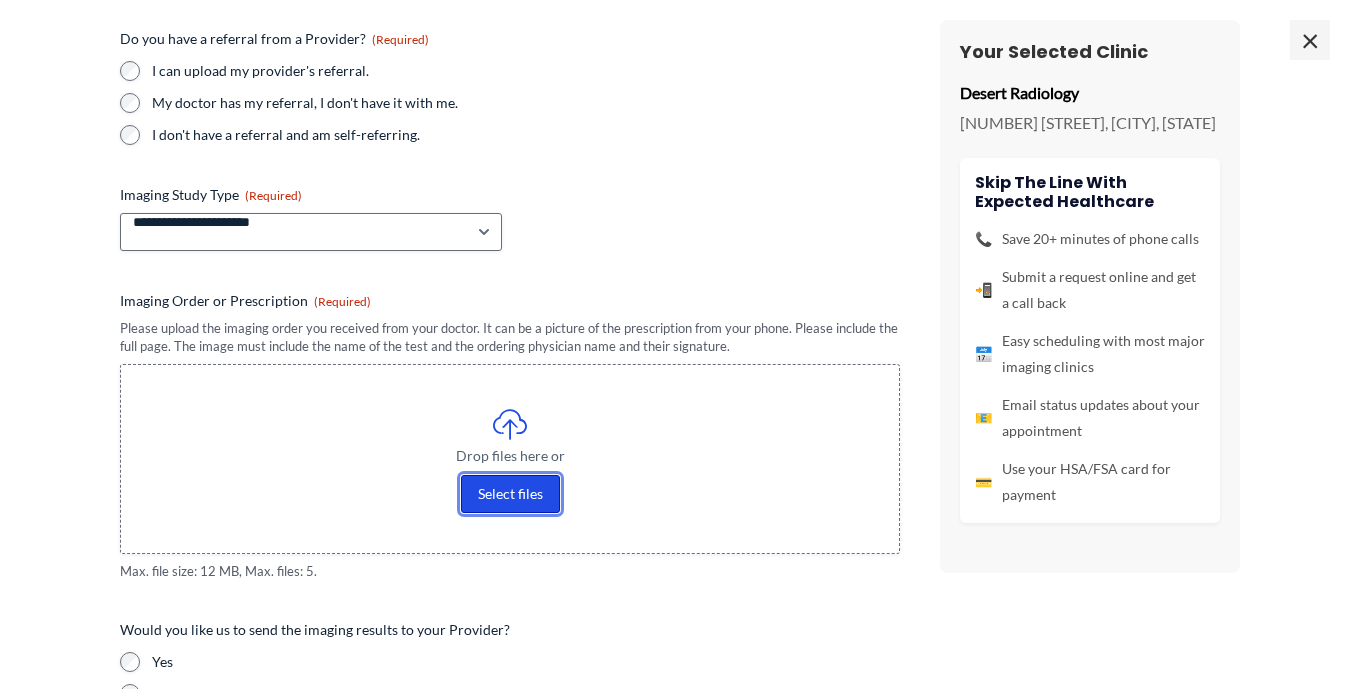 click on "Select files" at bounding box center [510, 494] 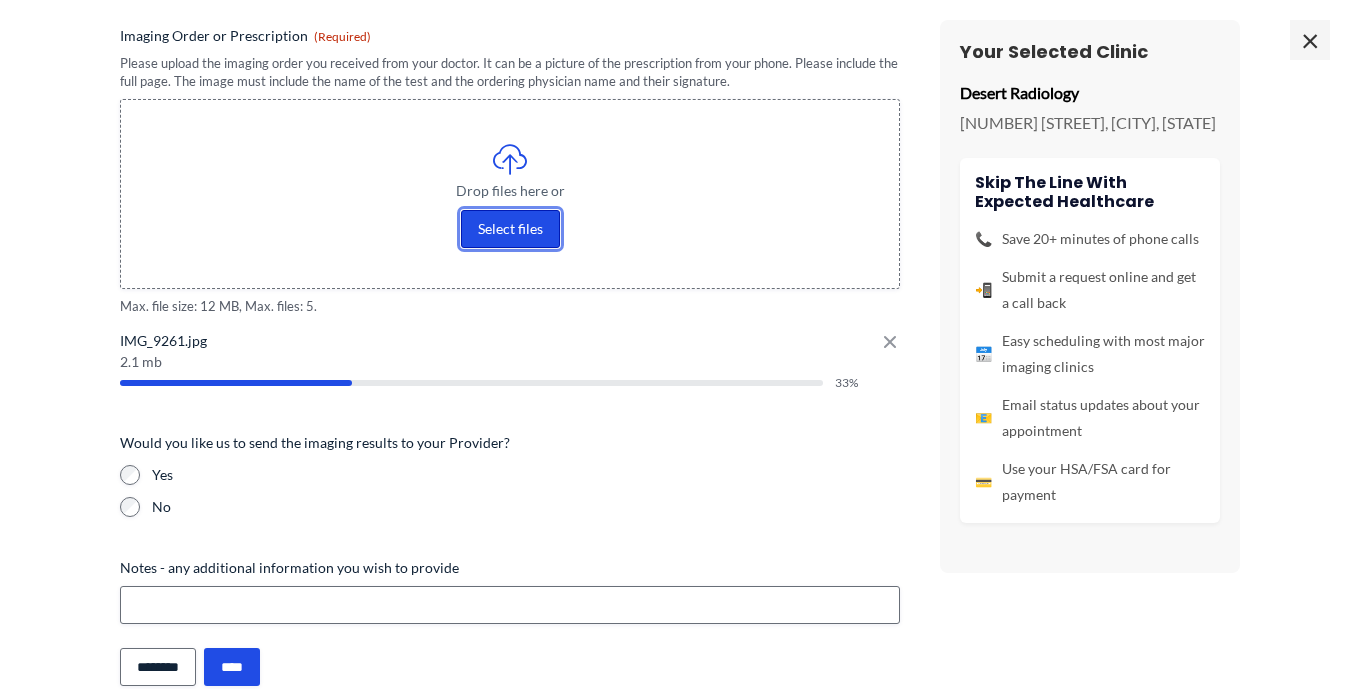 scroll, scrollTop: 542, scrollLeft: 0, axis: vertical 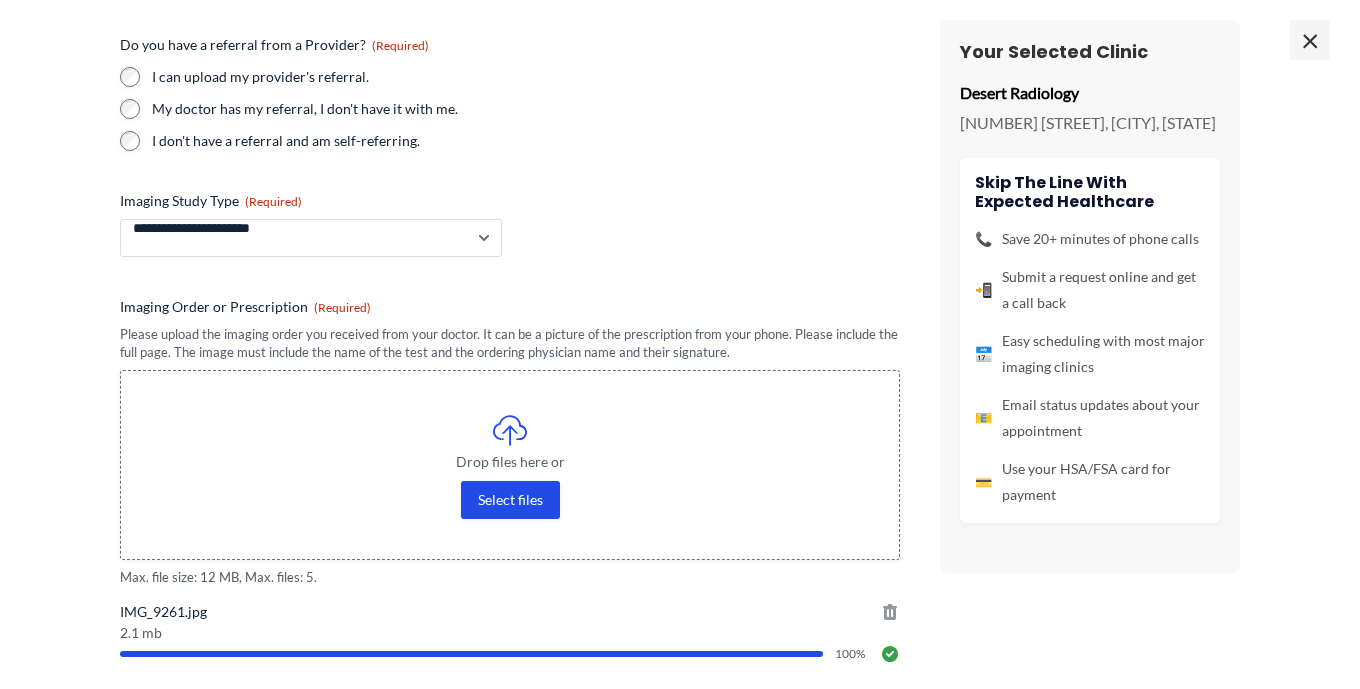 click on "**********" at bounding box center (311, 238) 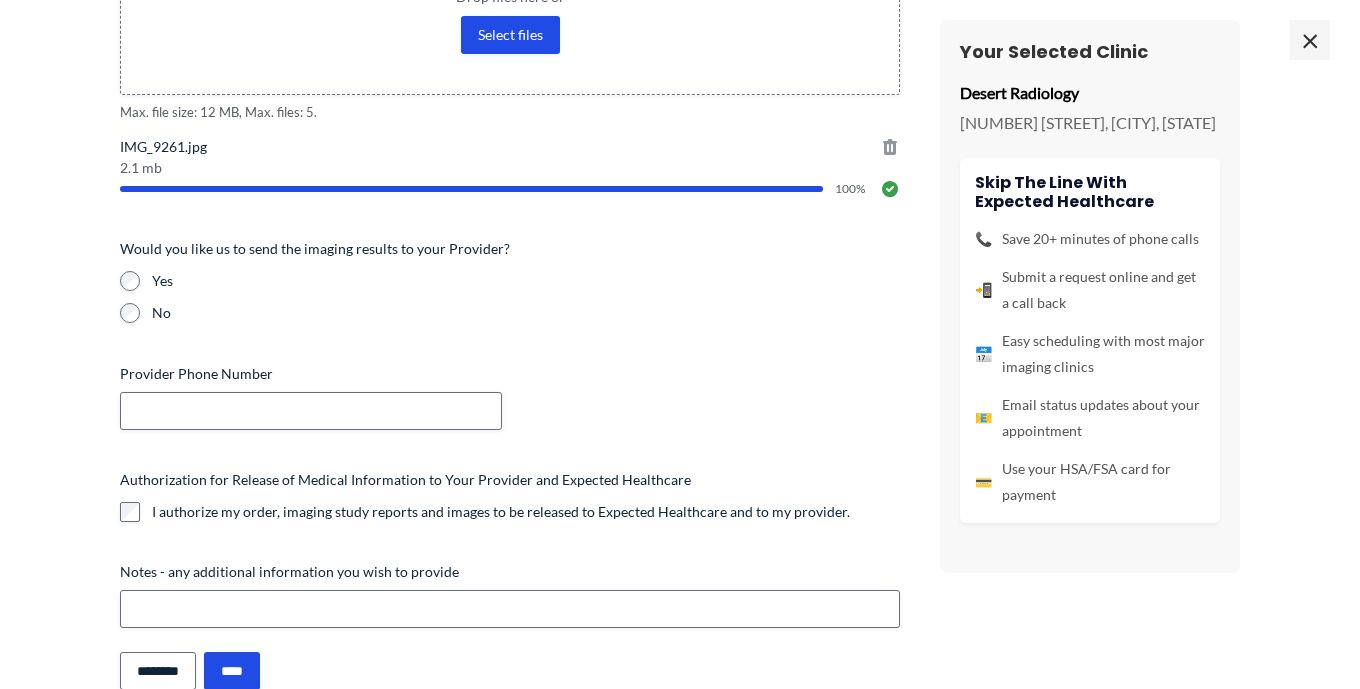 scroll, scrollTop: 711, scrollLeft: 0, axis: vertical 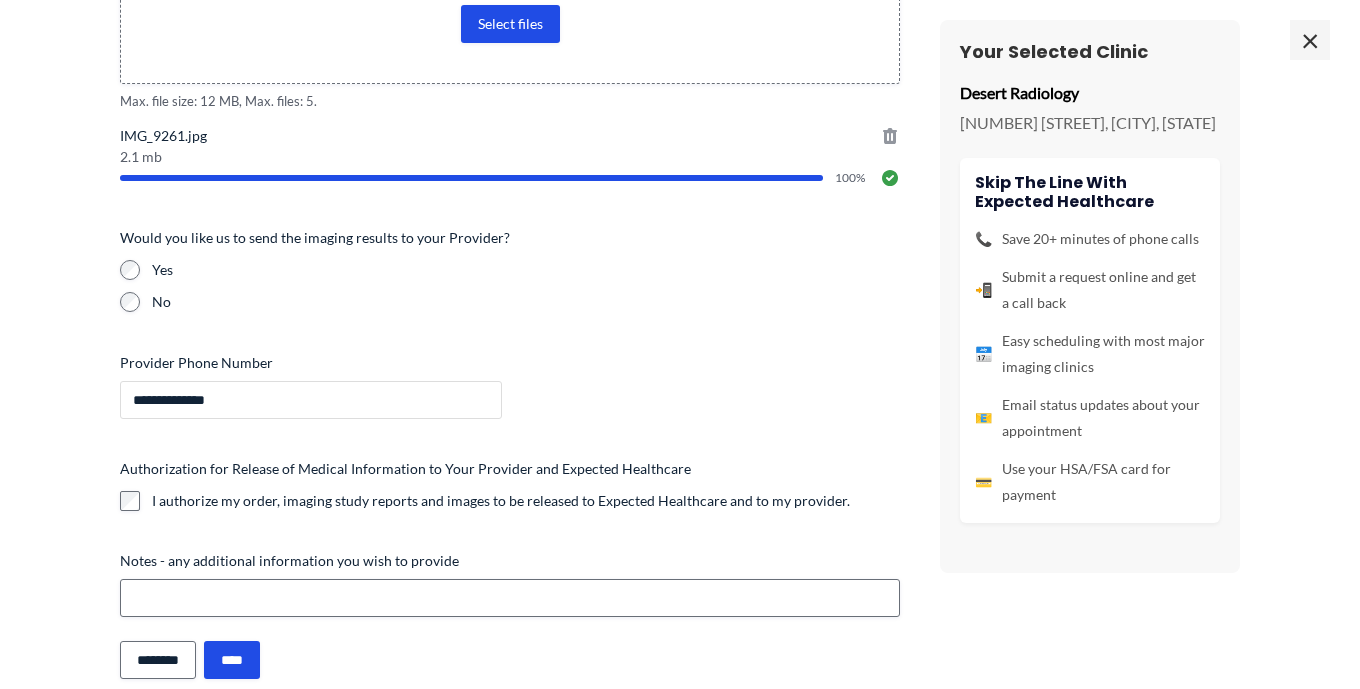 click on "**********" at bounding box center [311, 400] 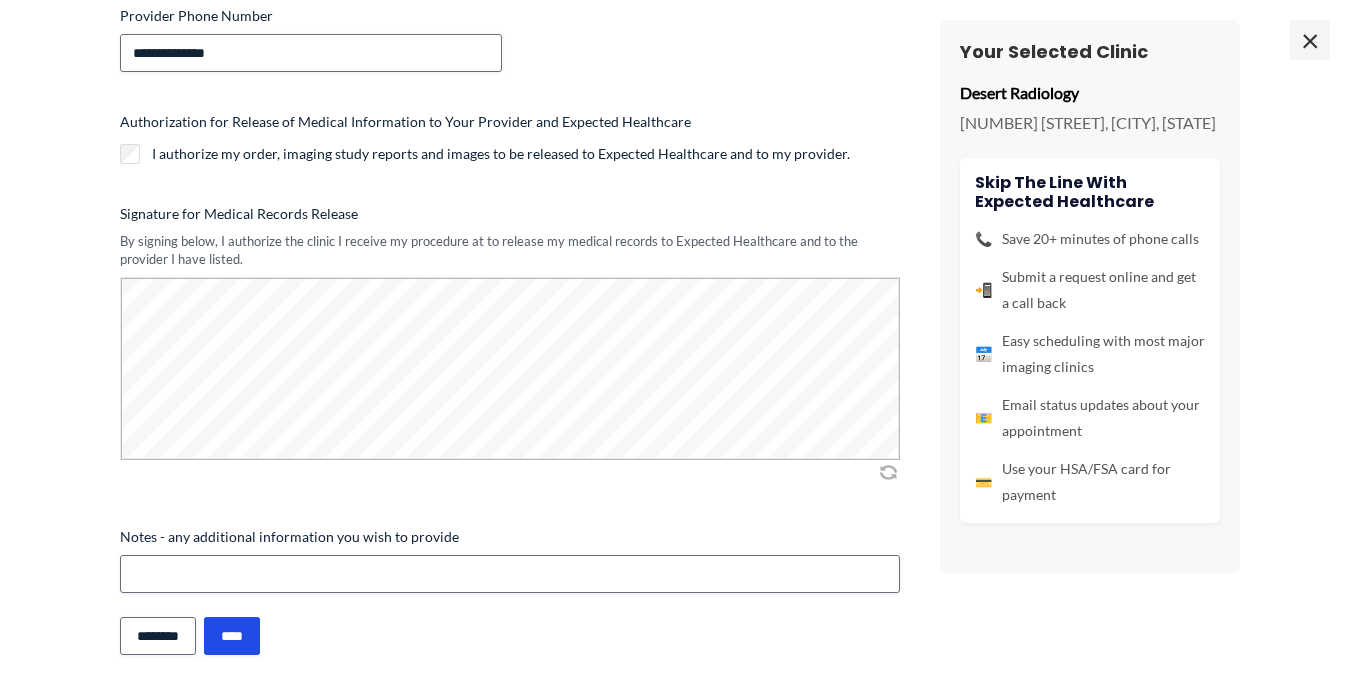 scroll, scrollTop: 1064, scrollLeft: 0, axis: vertical 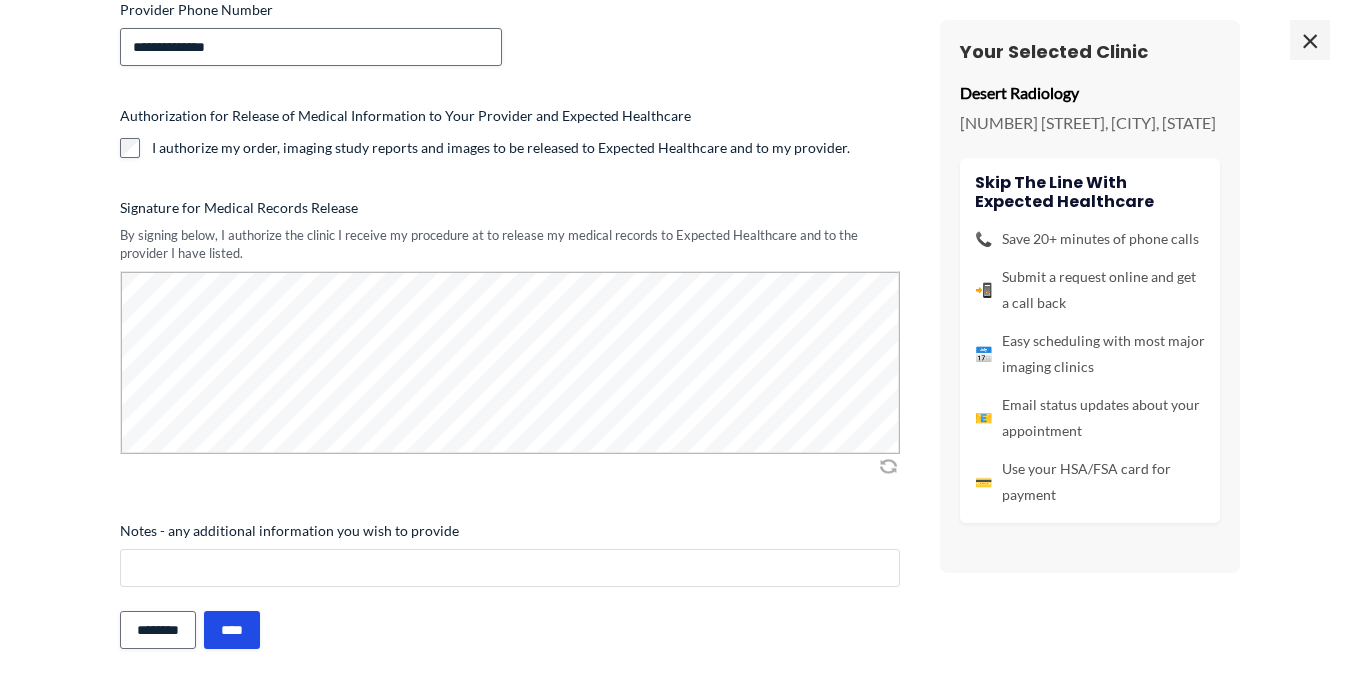 click on "Notes - any additional information you wish to provide" at bounding box center [510, 568] 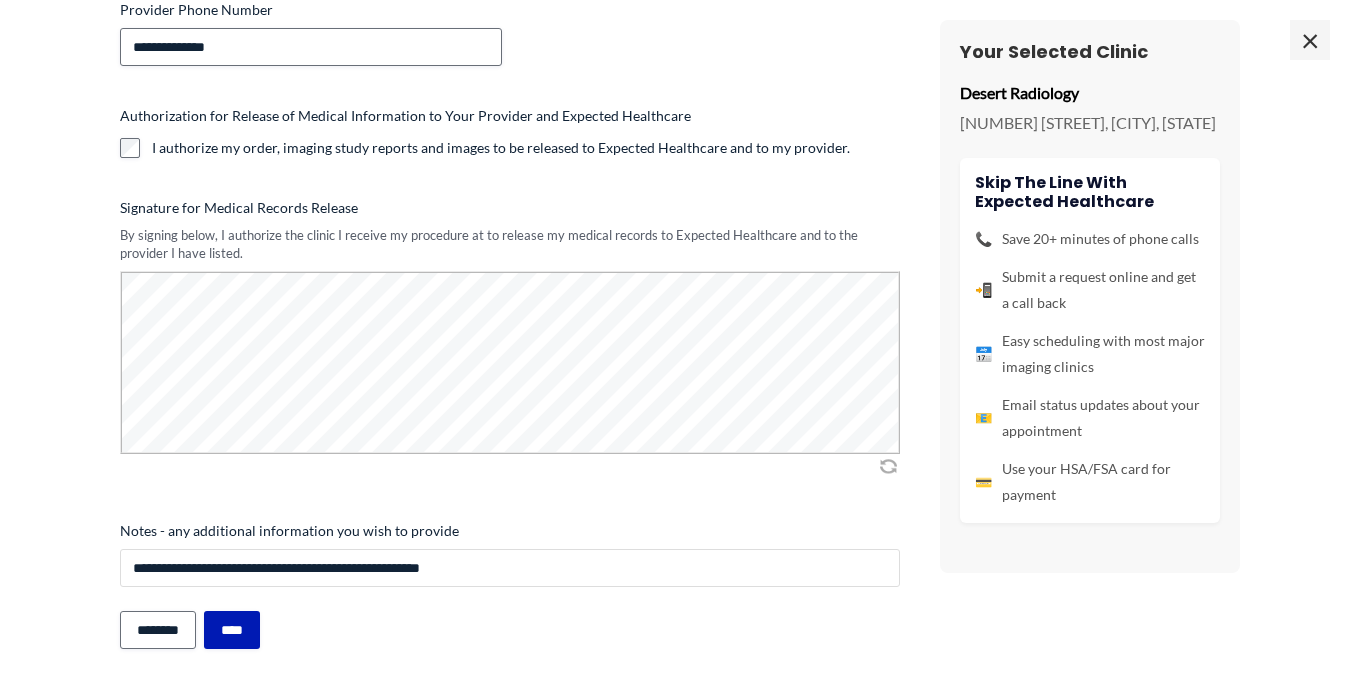 type on "**********" 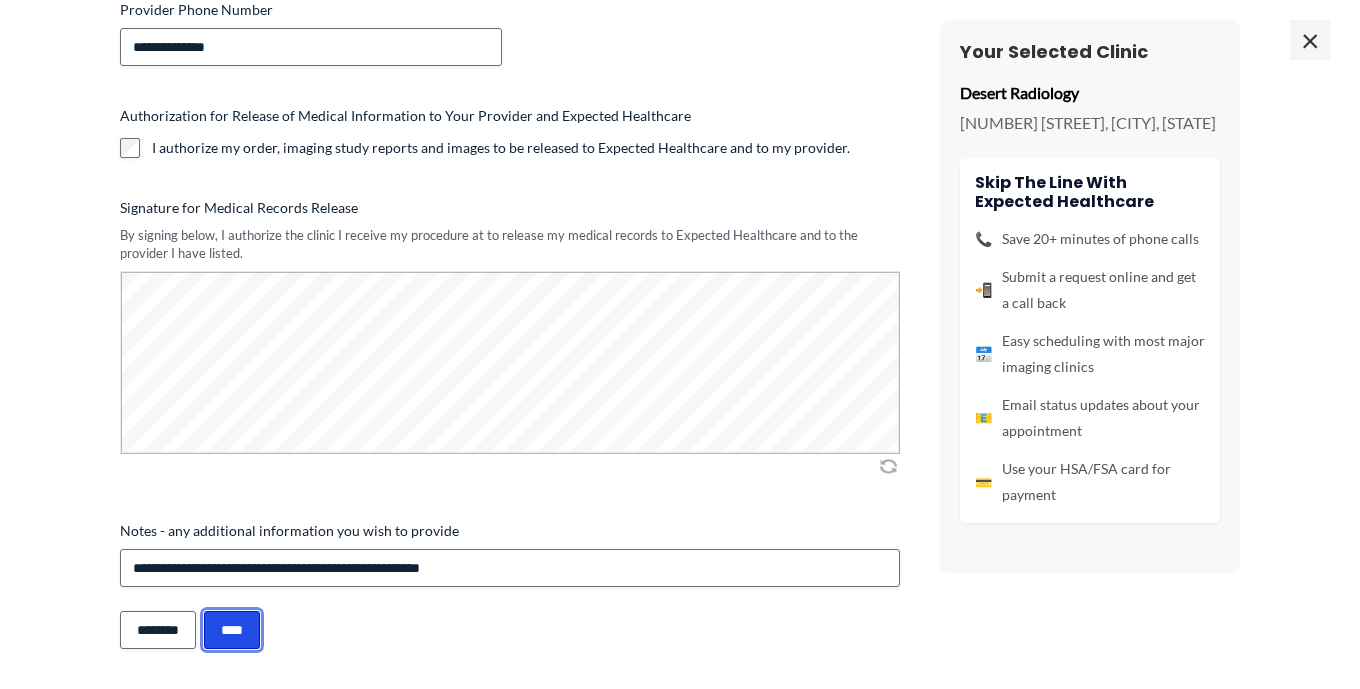 click on "****" at bounding box center [232, 630] 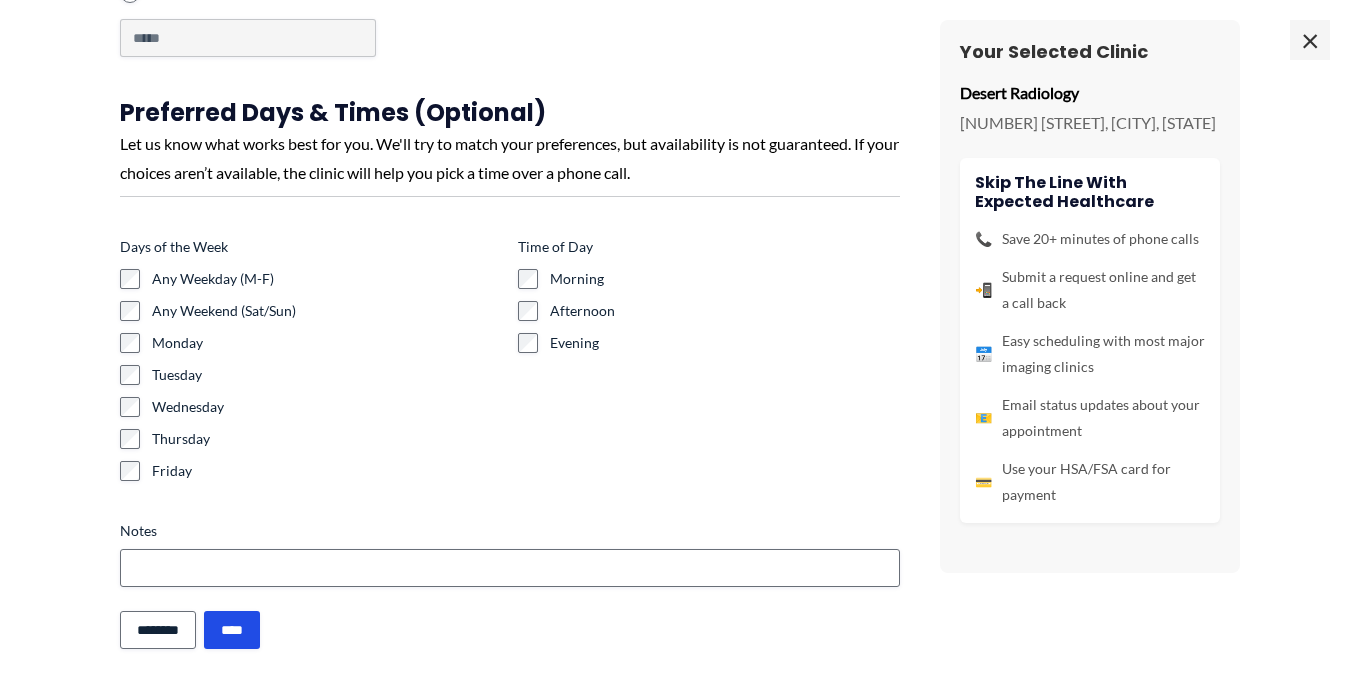 scroll, scrollTop: 0, scrollLeft: 0, axis: both 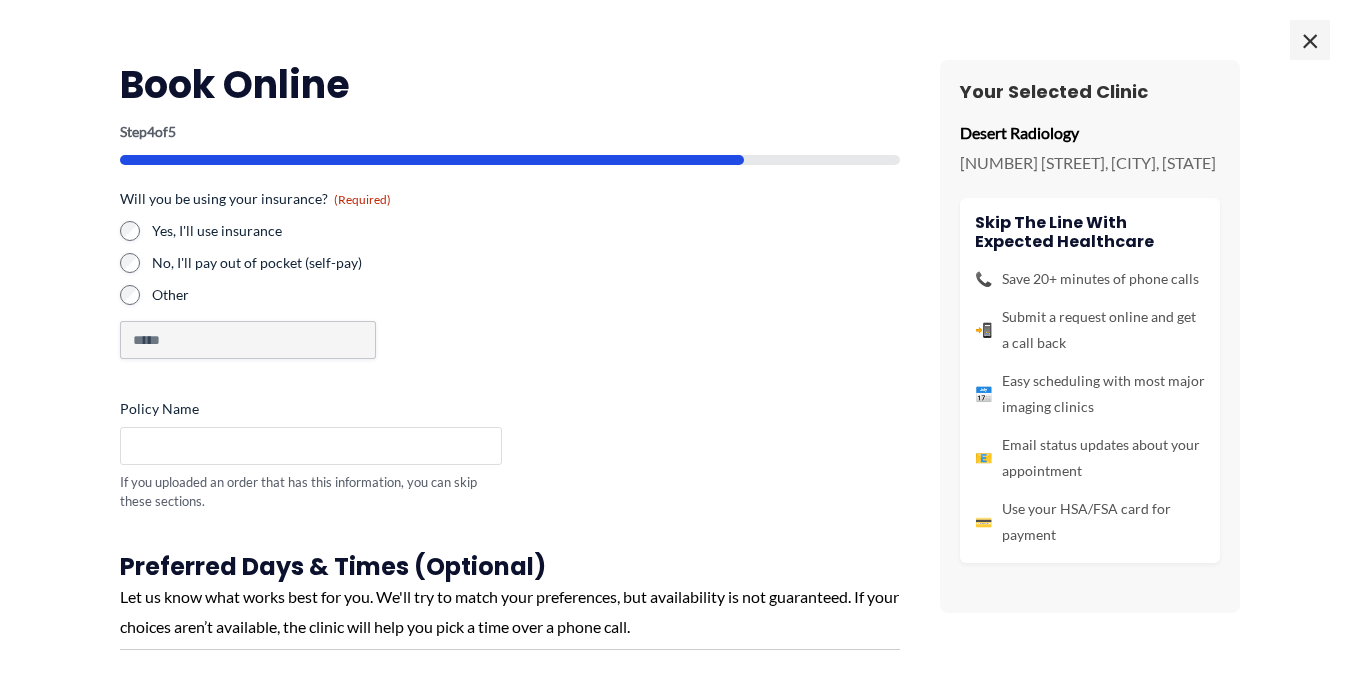 click on "Policy Name" at bounding box center (311, 446) 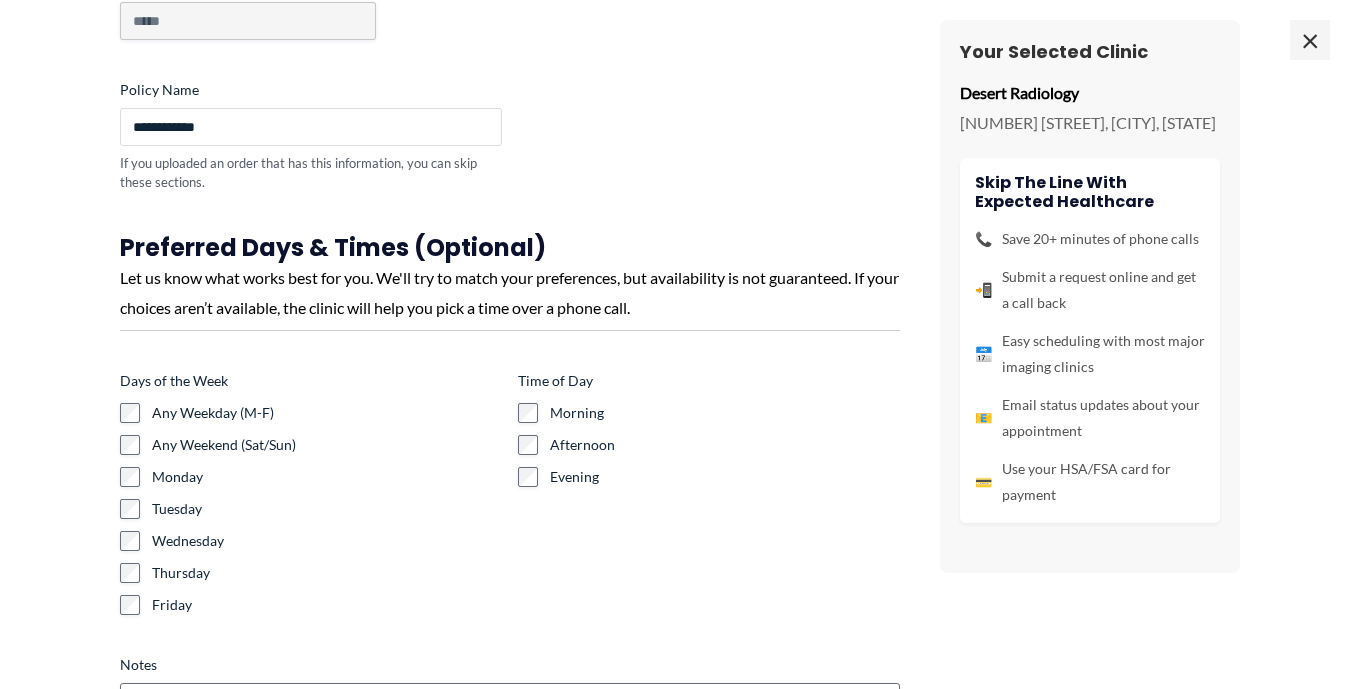 scroll, scrollTop: 320, scrollLeft: 0, axis: vertical 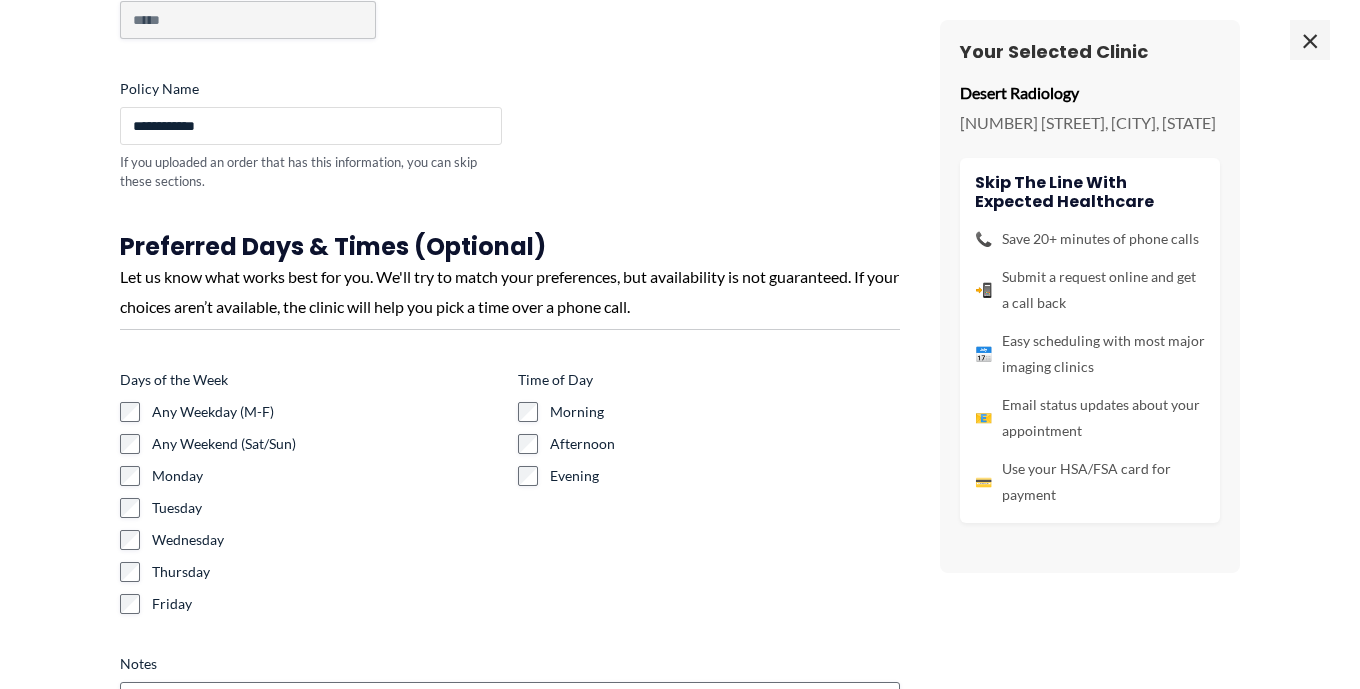 type on "**********" 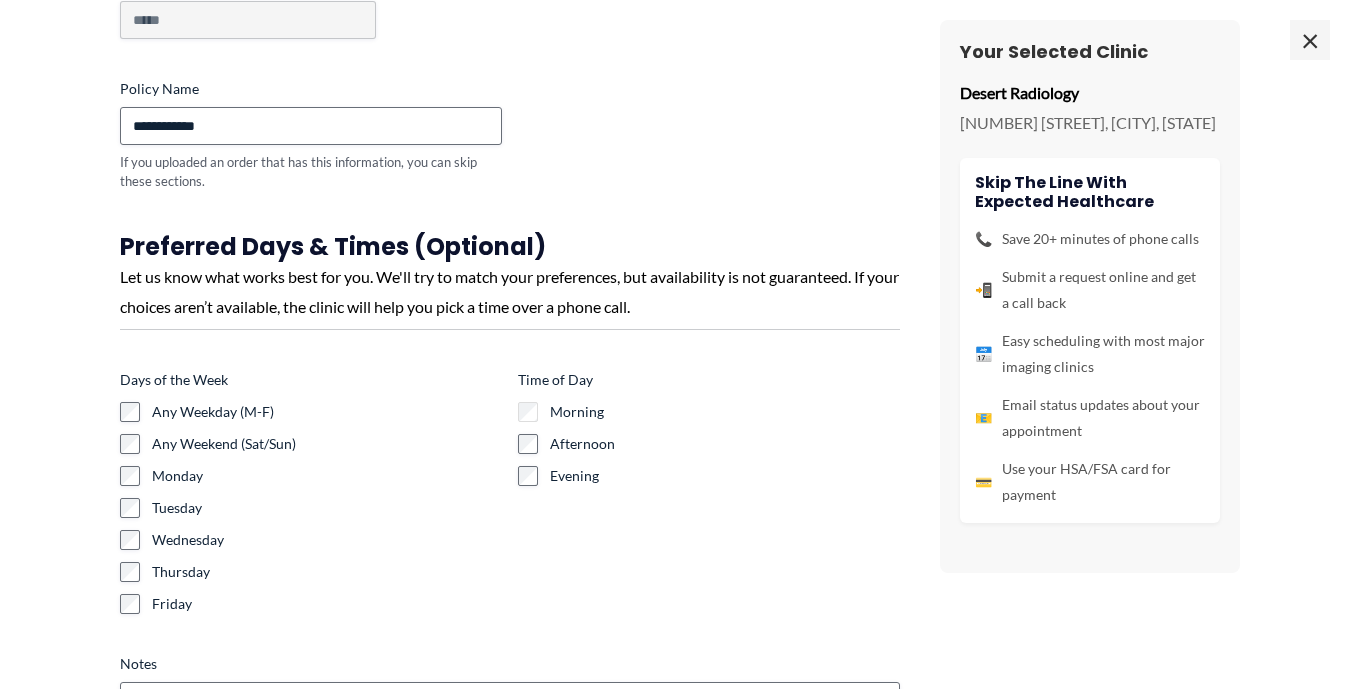 scroll, scrollTop: 453, scrollLeft: 0, axis: vertical 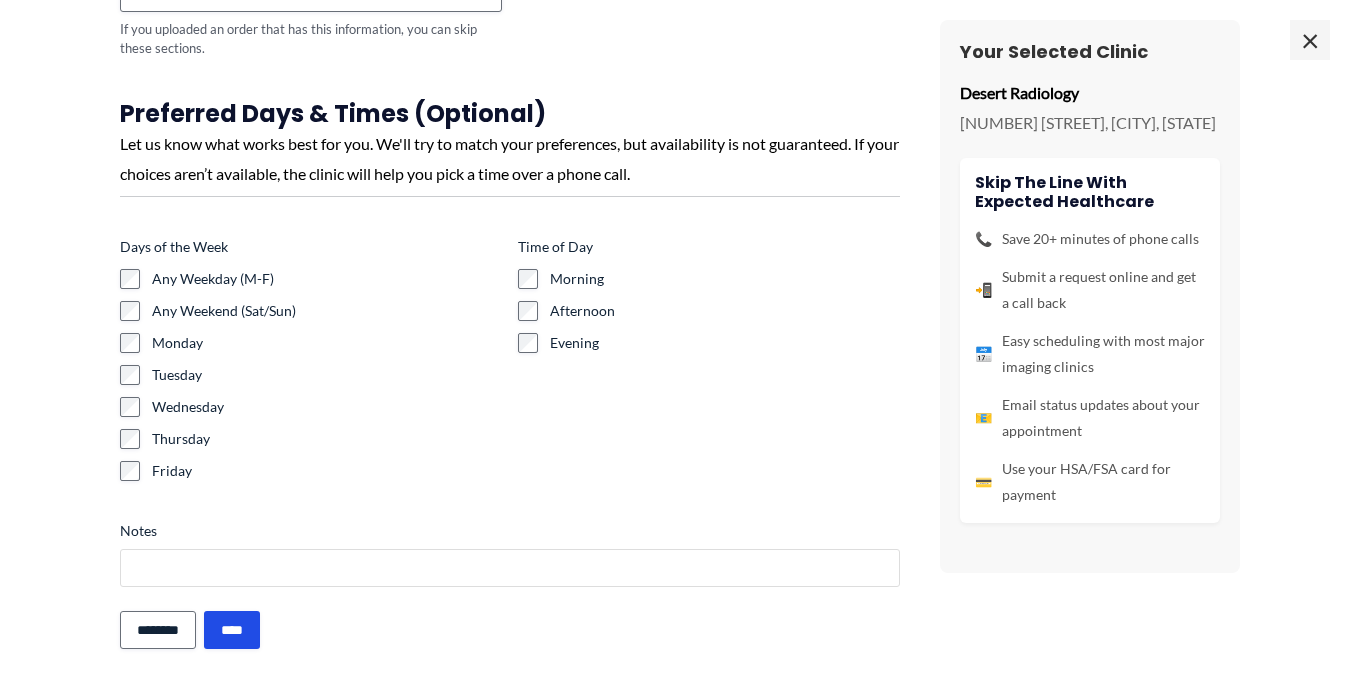 click on "Notes" at bounding box center (510, 568) 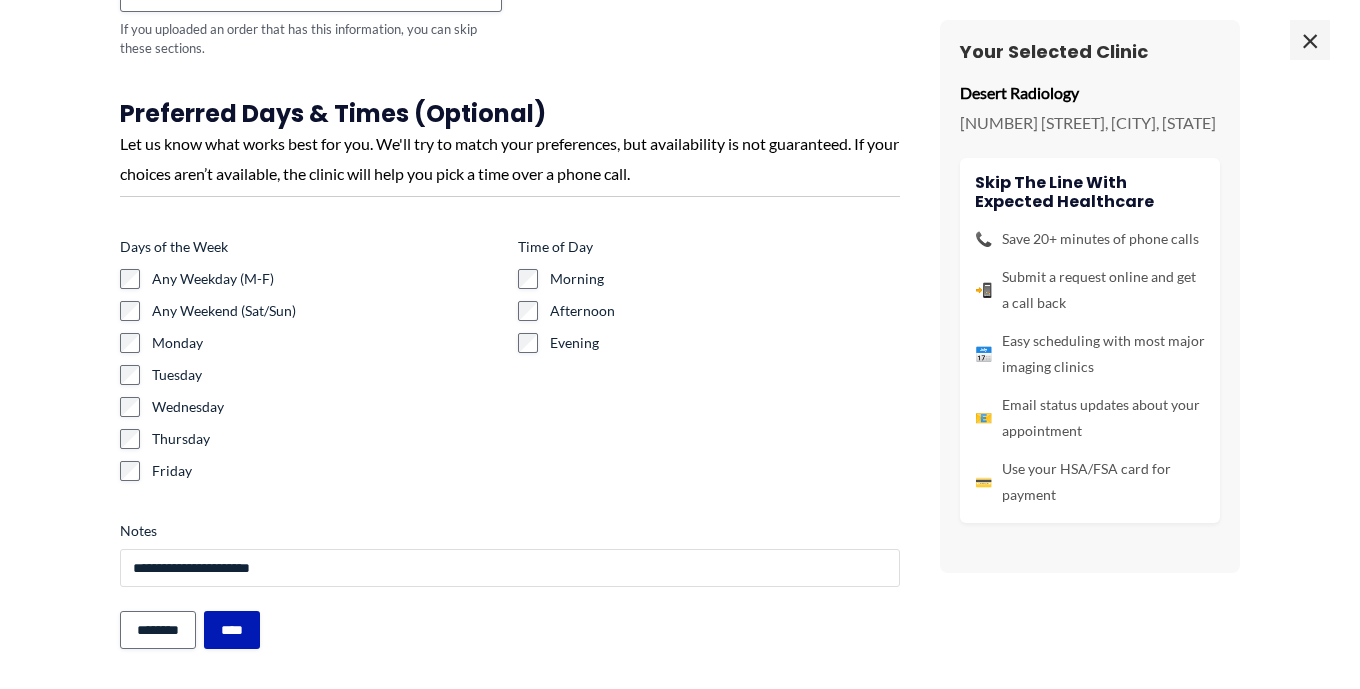 type on "**********" 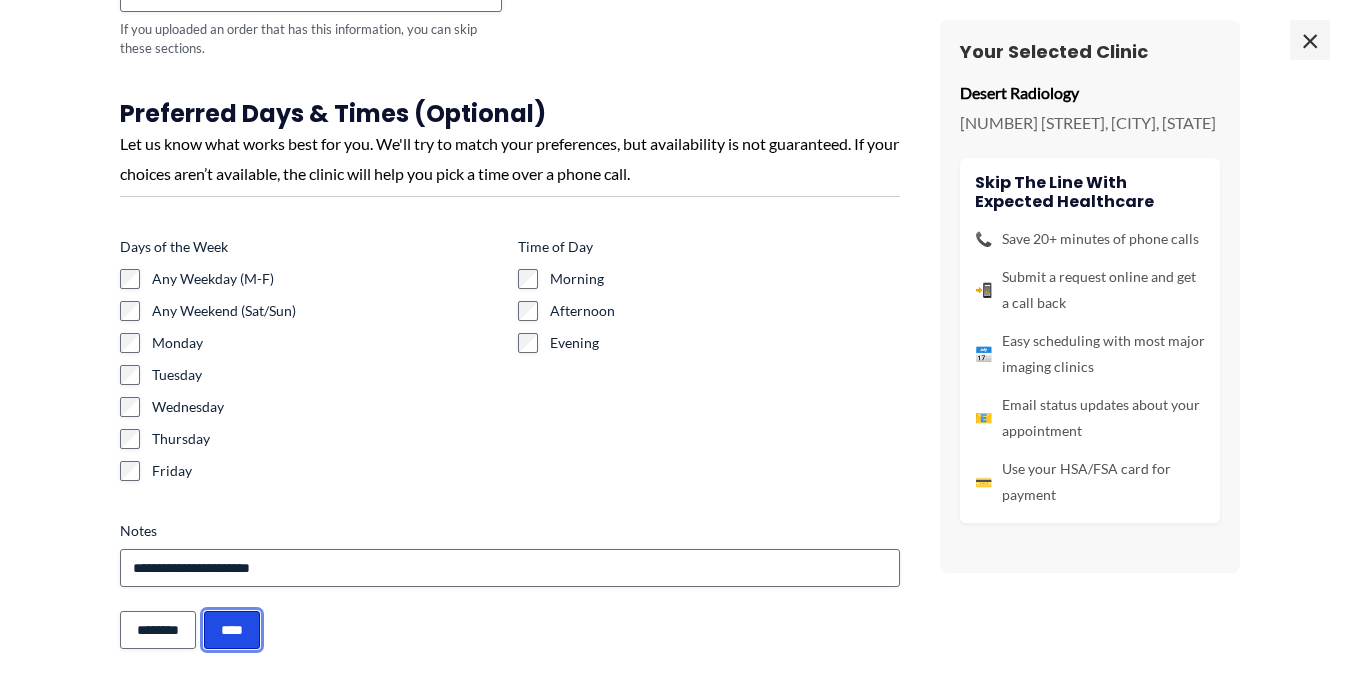 click on "****" at bounding box center (232, 630) 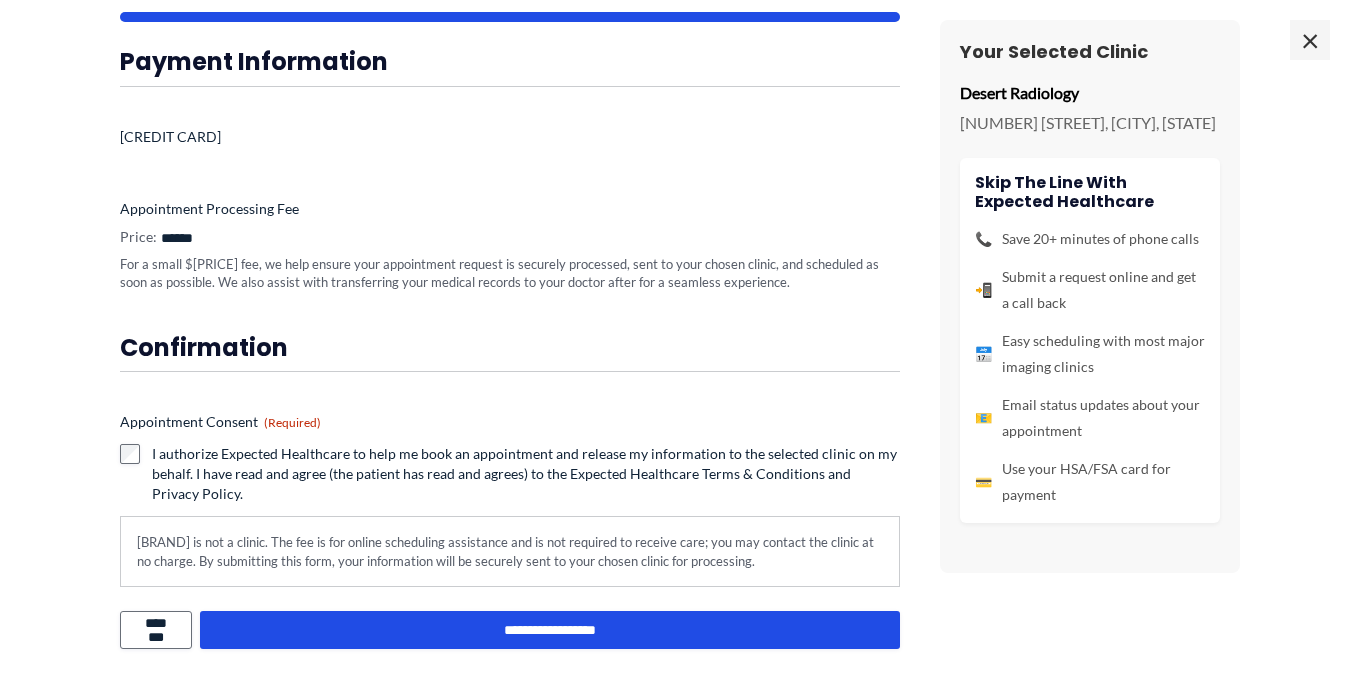 scroll, scrollTop: 0, scrollLeft: 0, axis: both 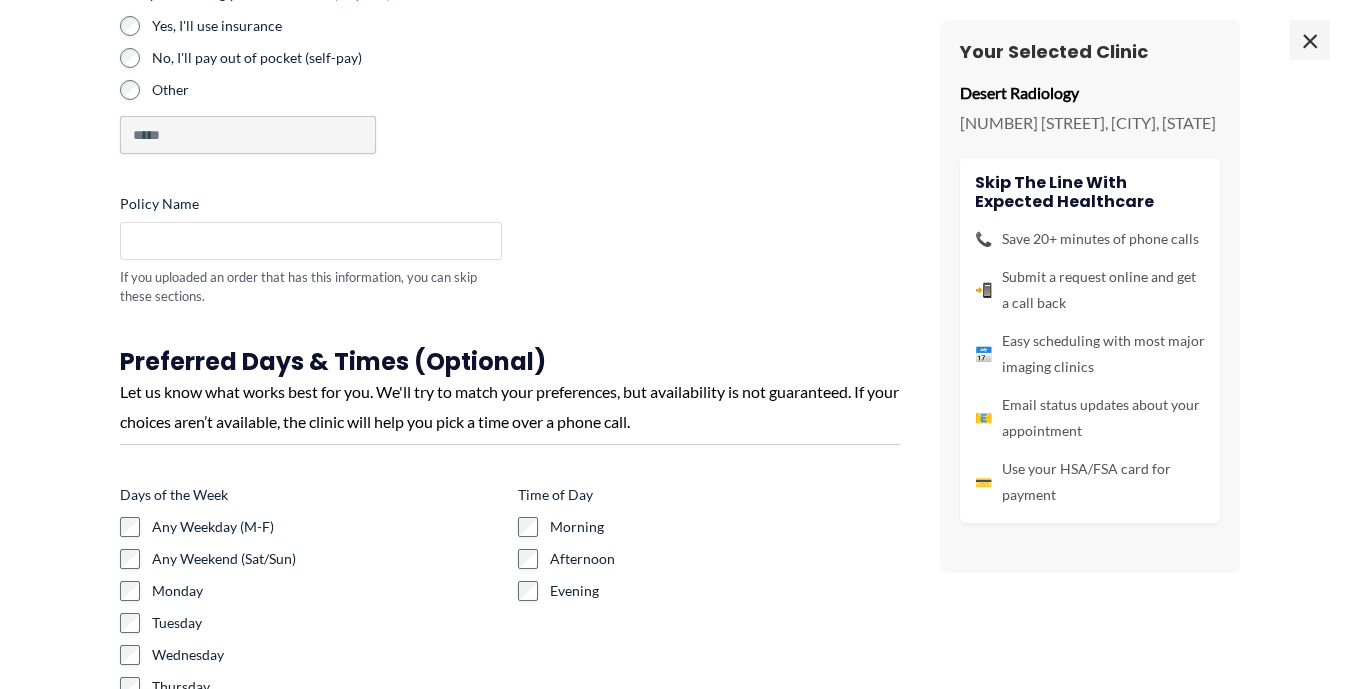 click on "Policy Name" at bounding box center (311, 241) 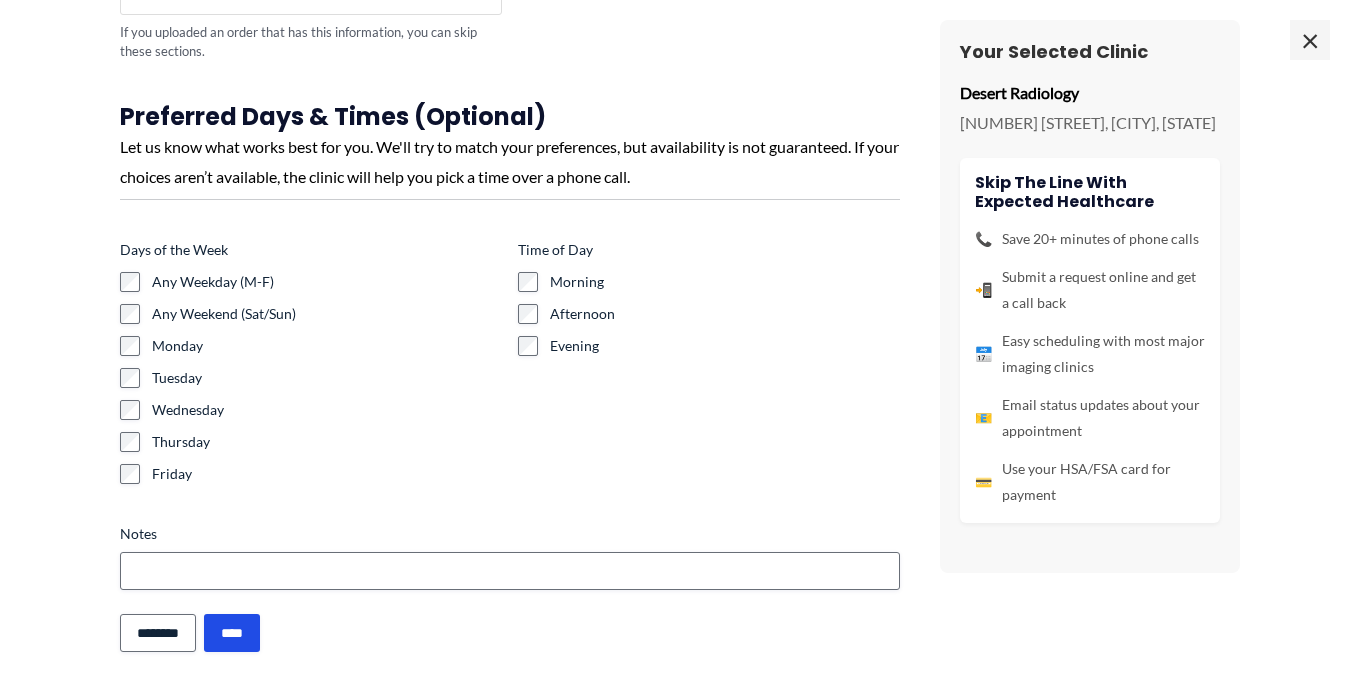 scroll, scrollTop: 453, scrollLeft: 0, axis: vertical 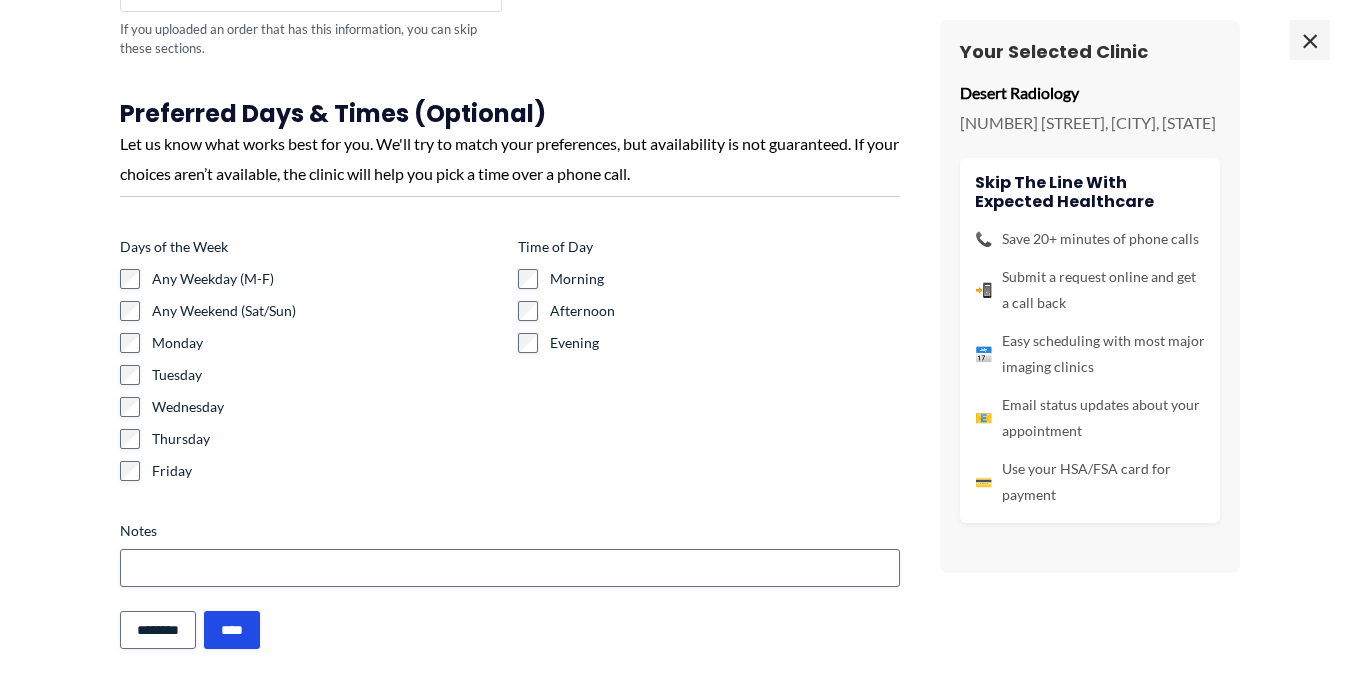 type on "**********" 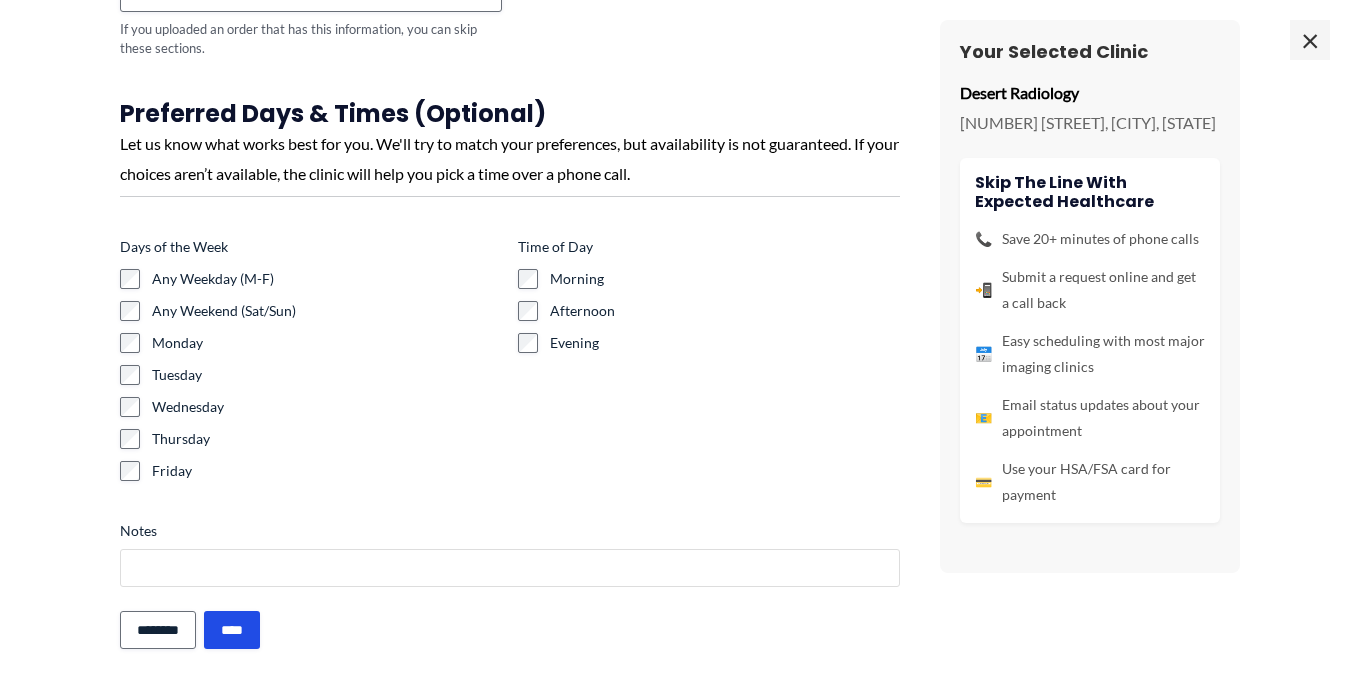 click on "Notes" at bounding box center [510, 568] 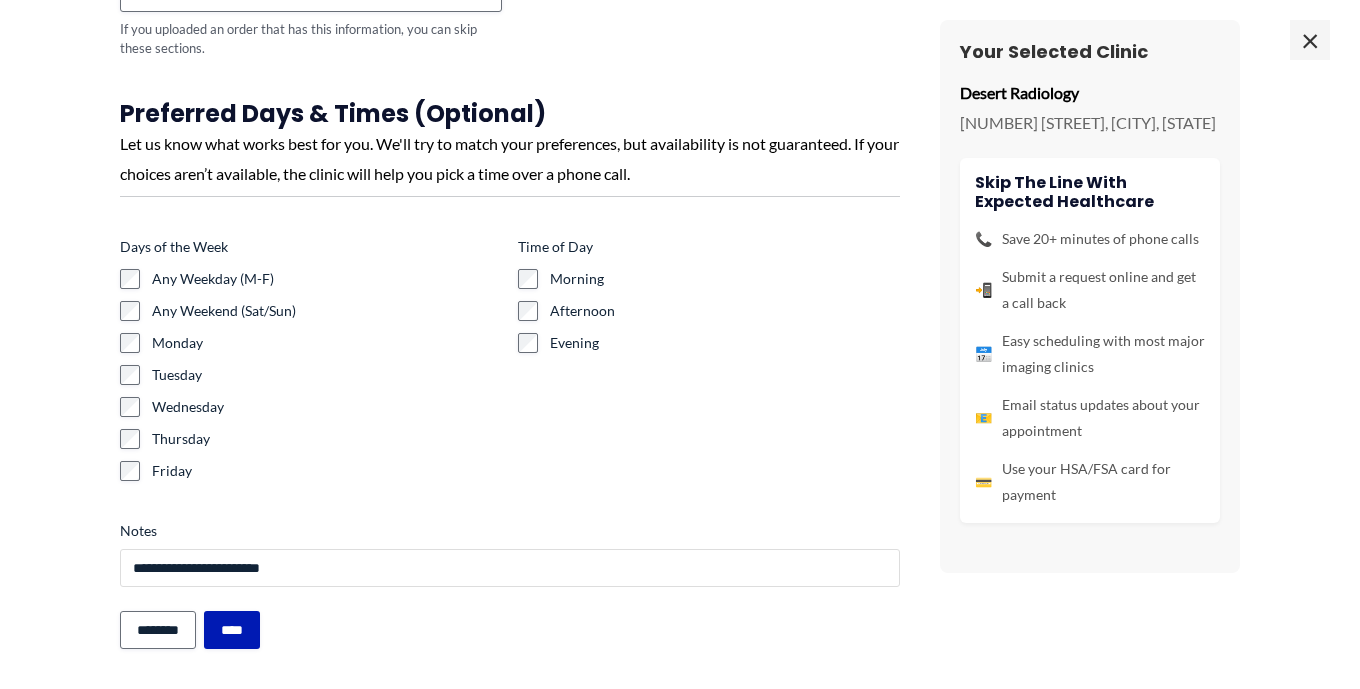 type on "**********" 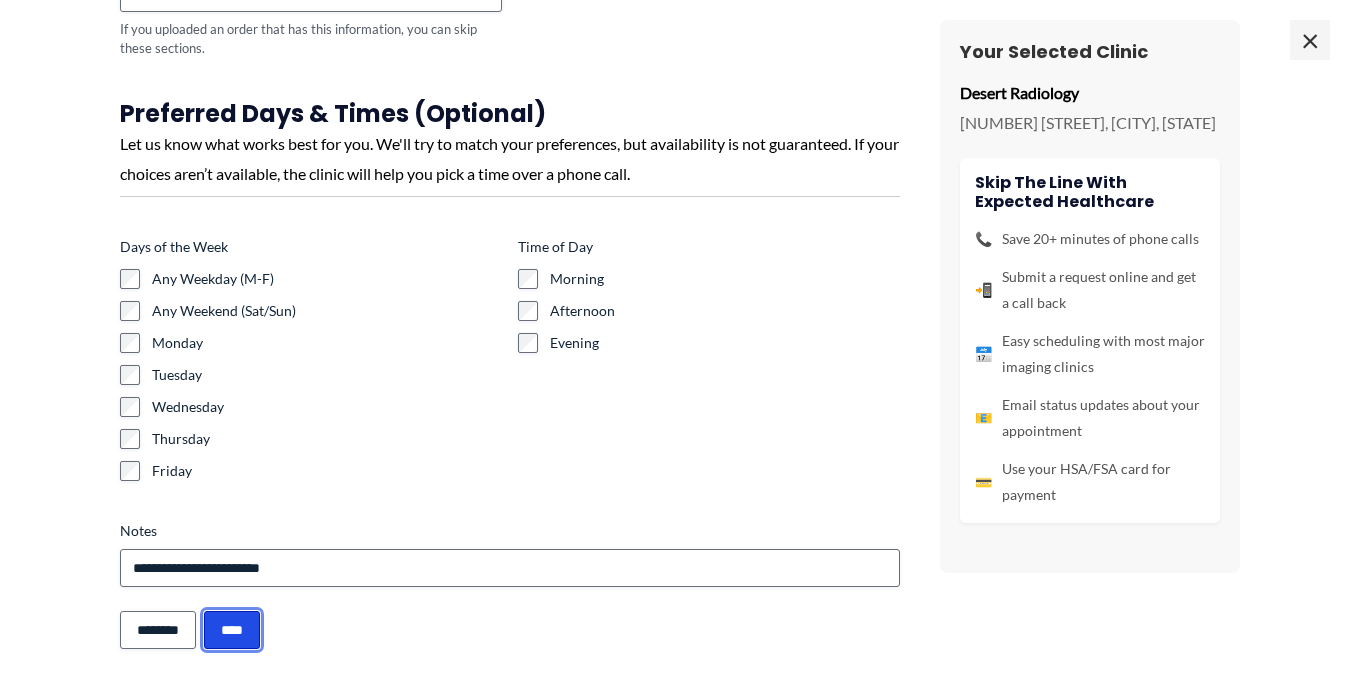 click on "****" at bounding box center [232, 630] 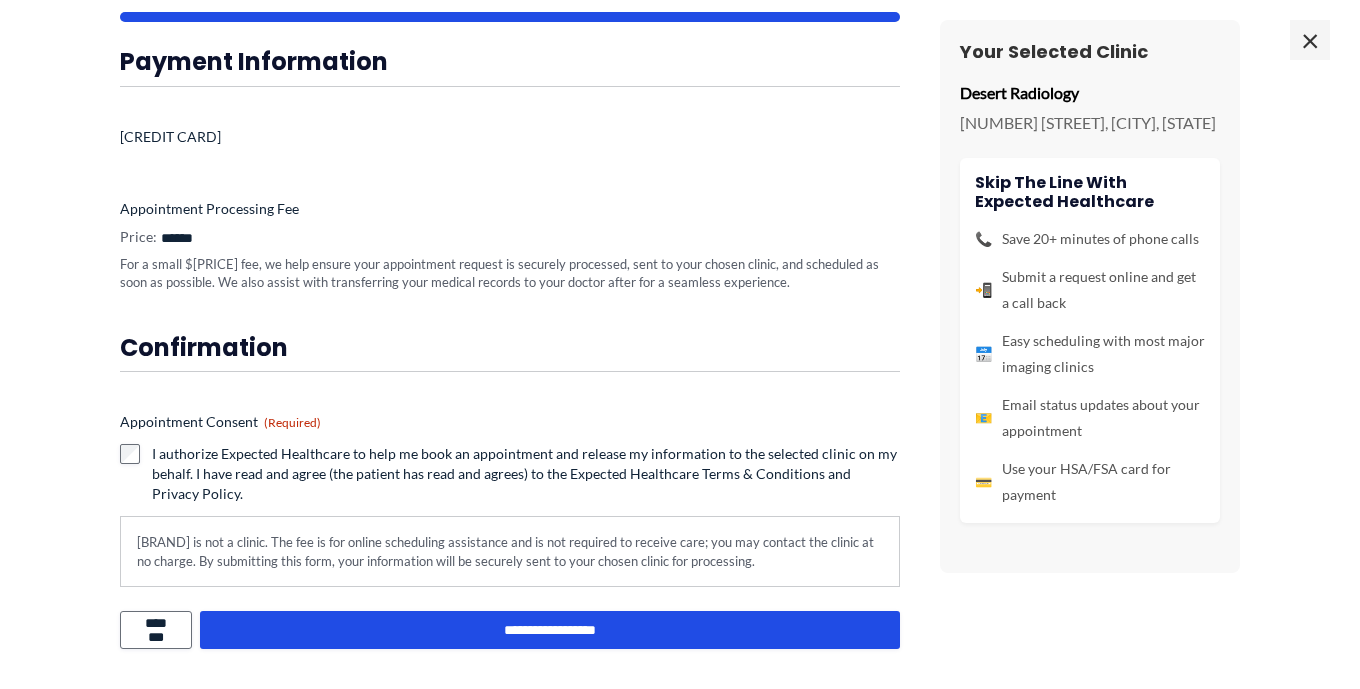 scroll, scrollTop: 440, scrollLeft: 0, axis: vertical 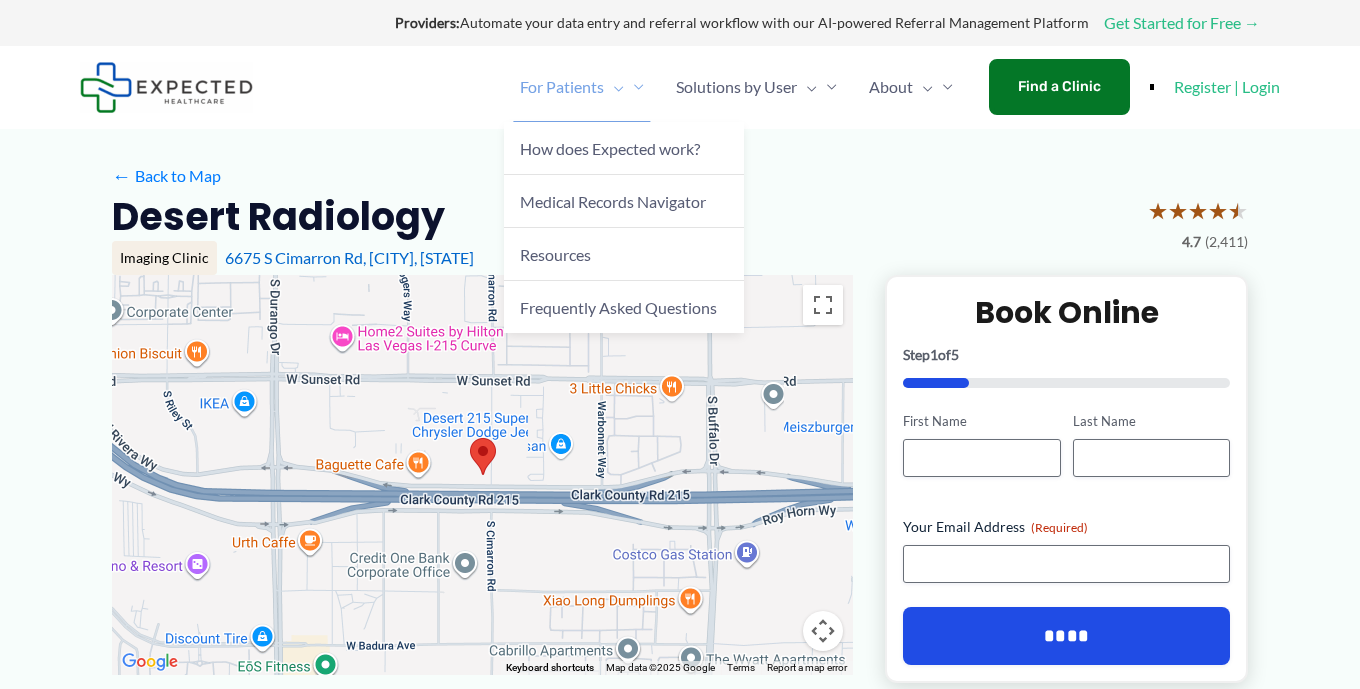 click on "For Patients" at bounding box center [562, 87] 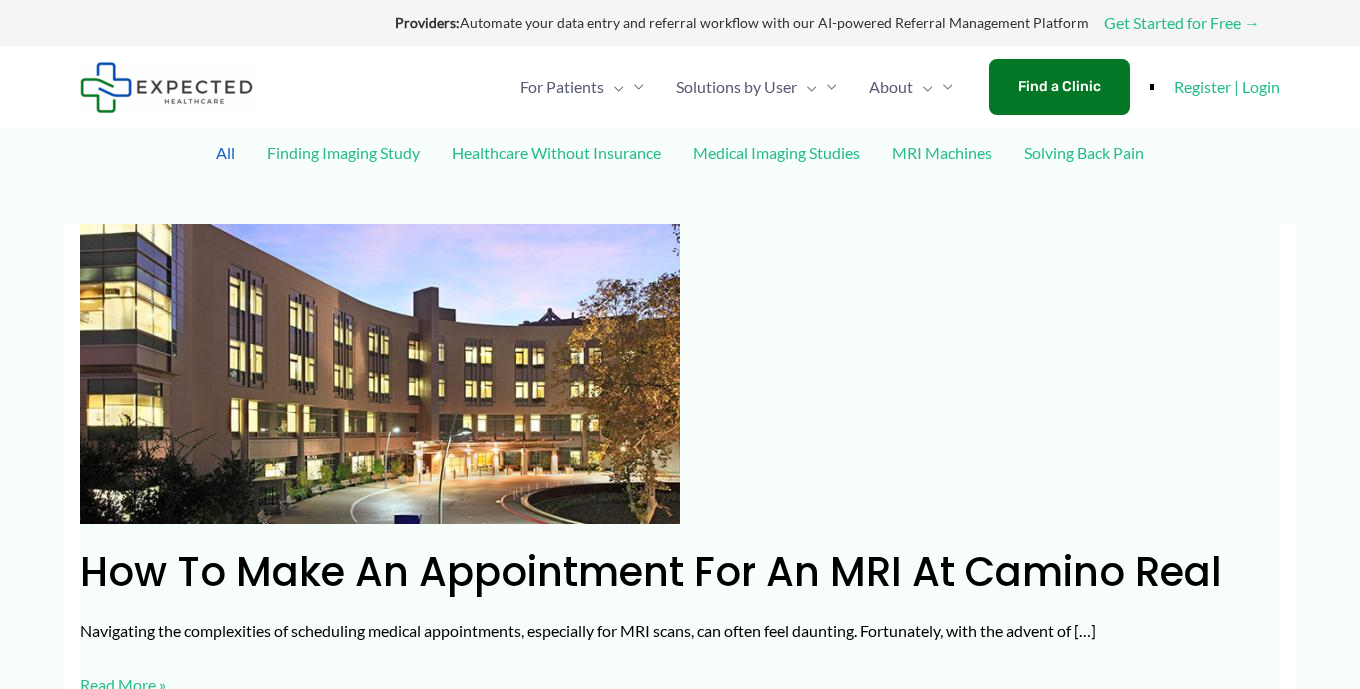 scroll, scrollTop: 0, scrollLeft: 0, axis: both 